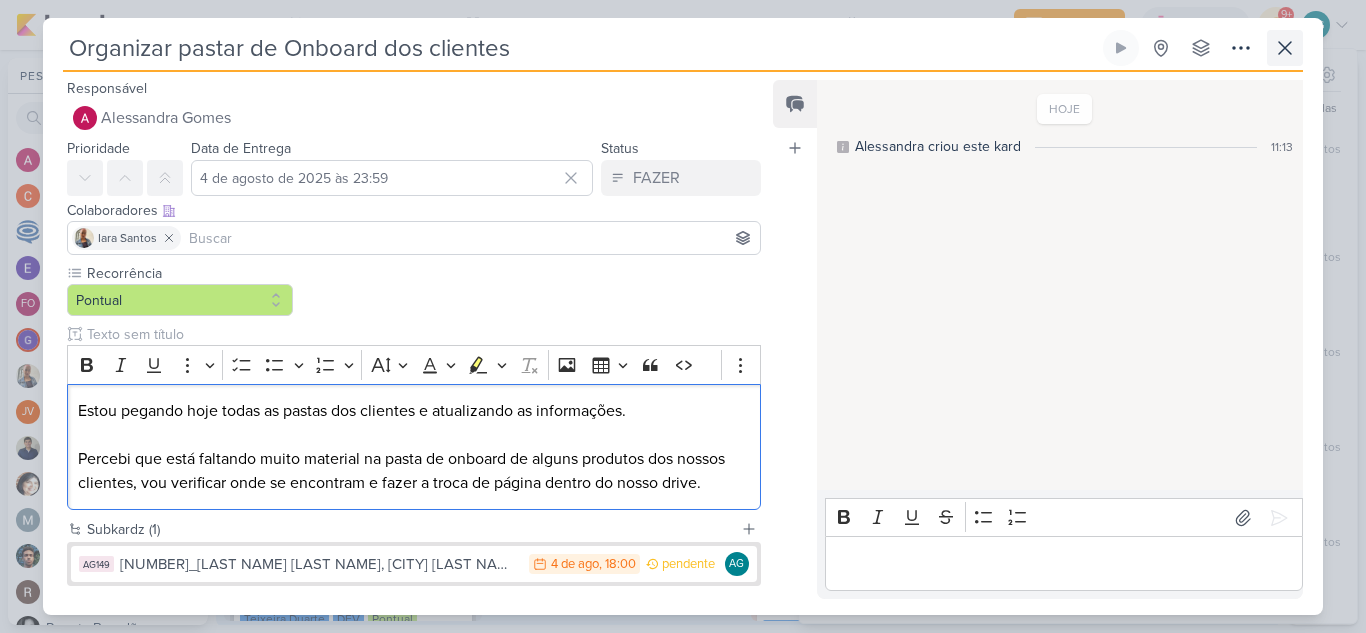 scroll, scrollTop: 0, scrollLeft: 0, axis: both 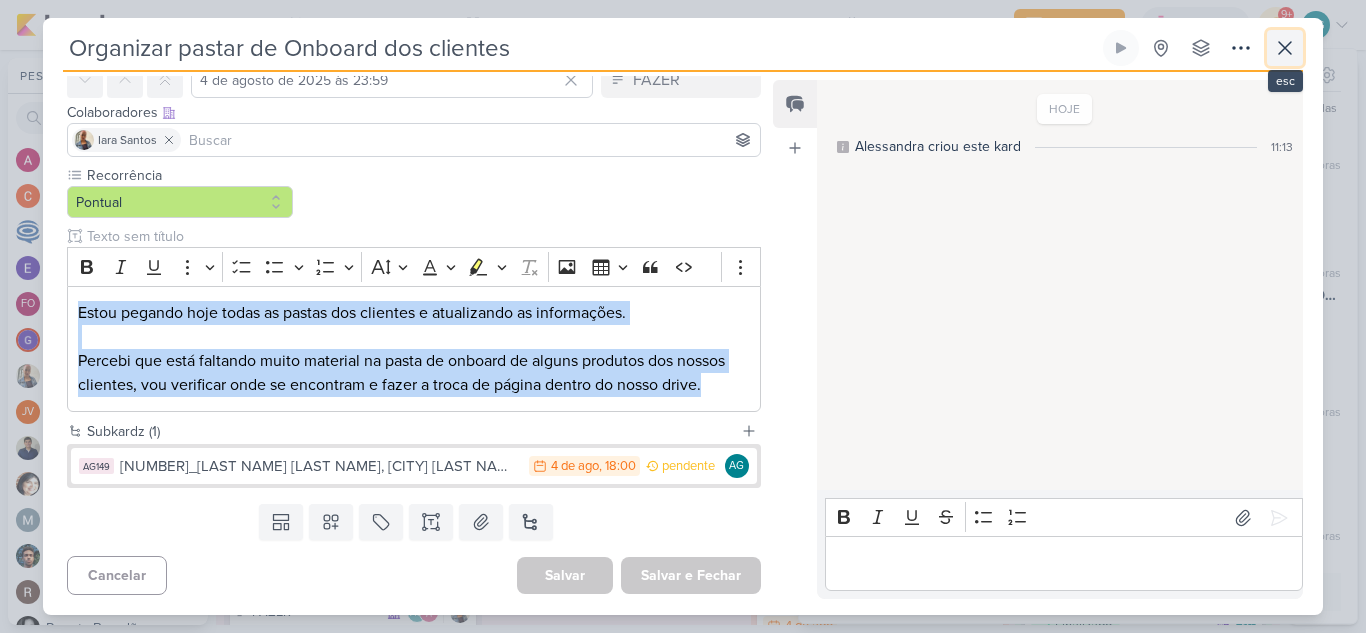 click 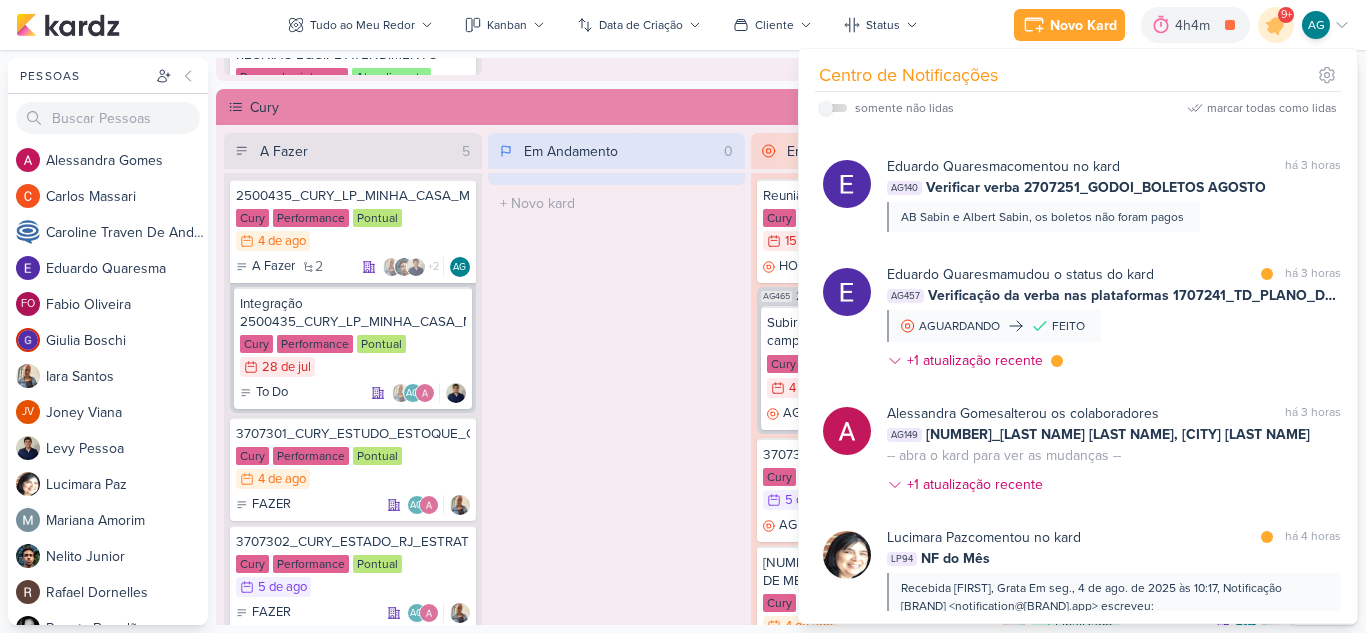 click on "Em Andamento
0
O título do kard deve ter menos que 100 caracteres" at bounding box center [617, 392] 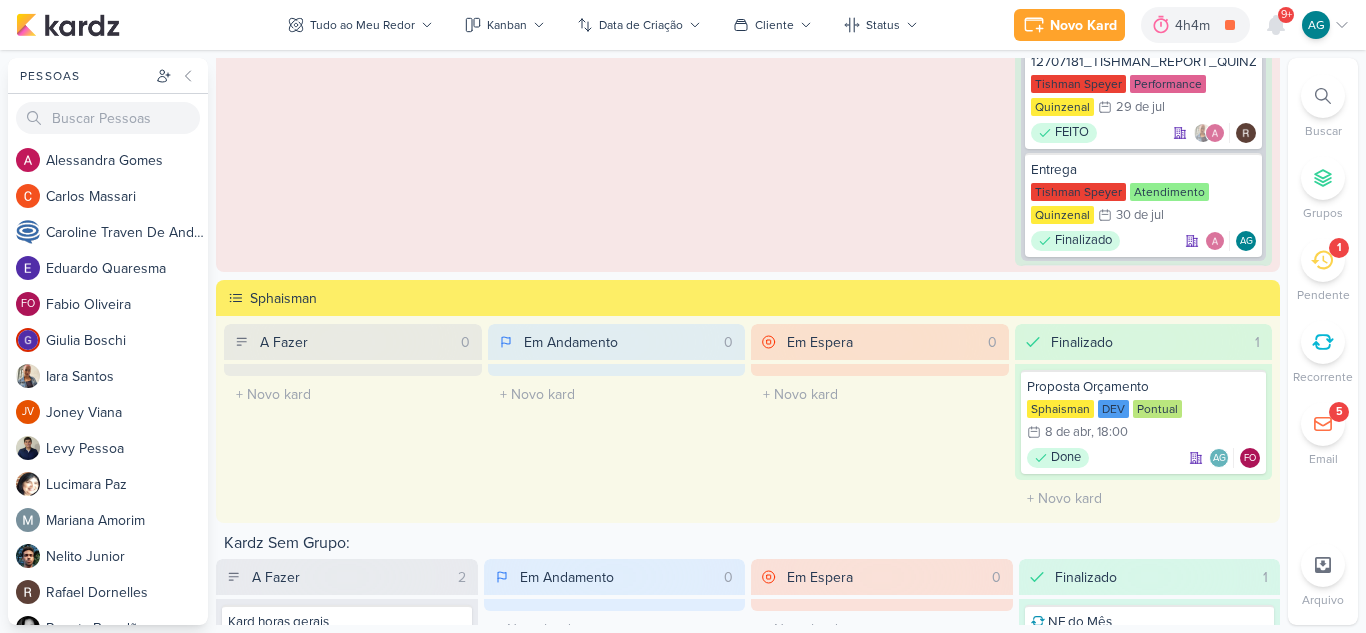 scroll, scrollTop: 2849, scrollLeft: 0, axis: vertical 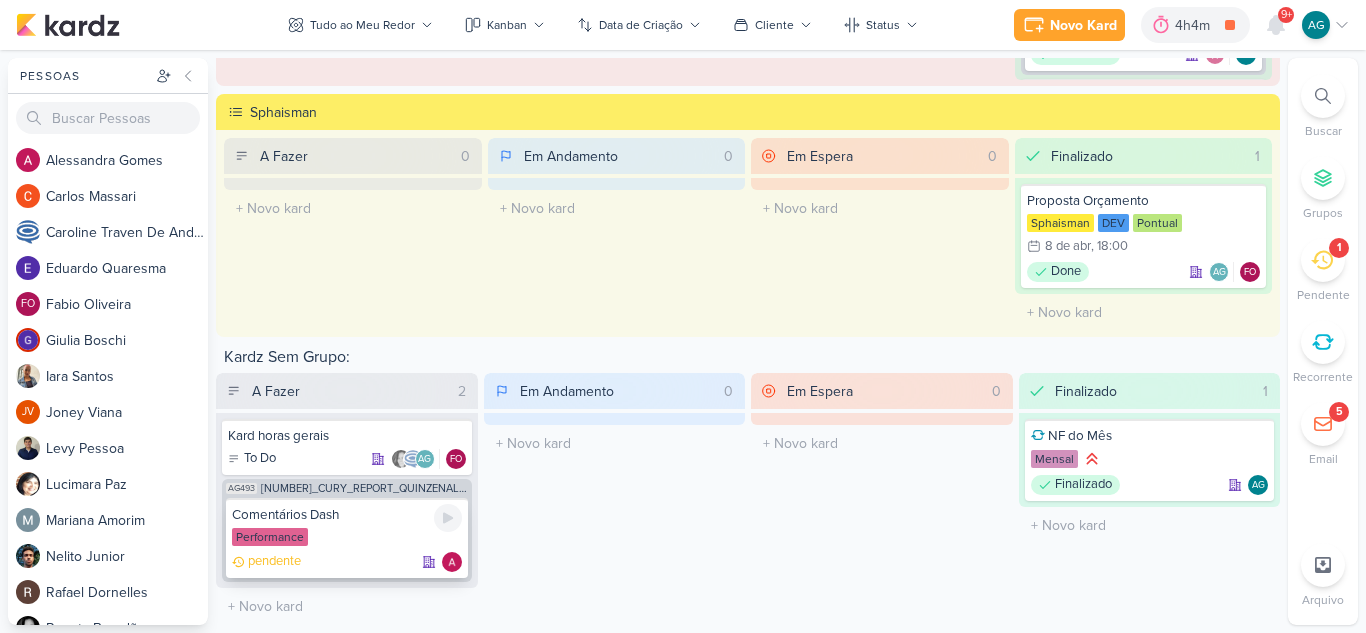 click on "Performance" at bounding box center (347, 538) 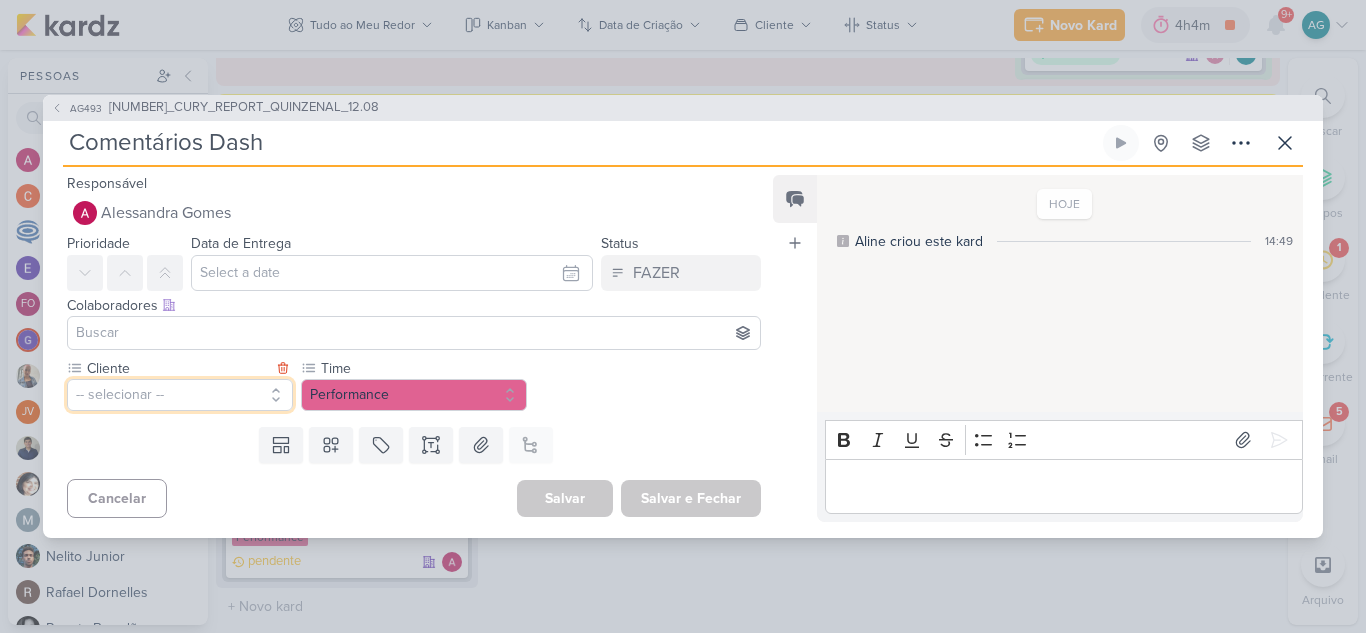 click on "-- selecionar --" at bounding box center [180, 395] 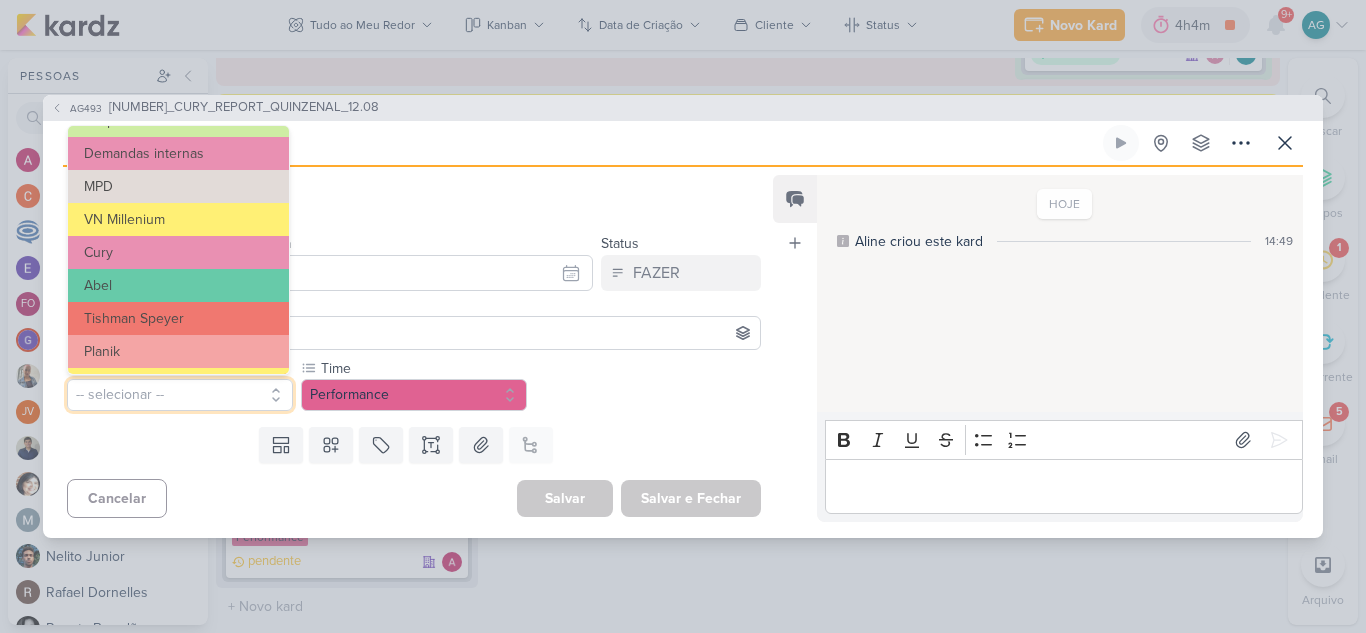 scroll, scrollTop: 259, scrollLeft: 0, axis: vertical 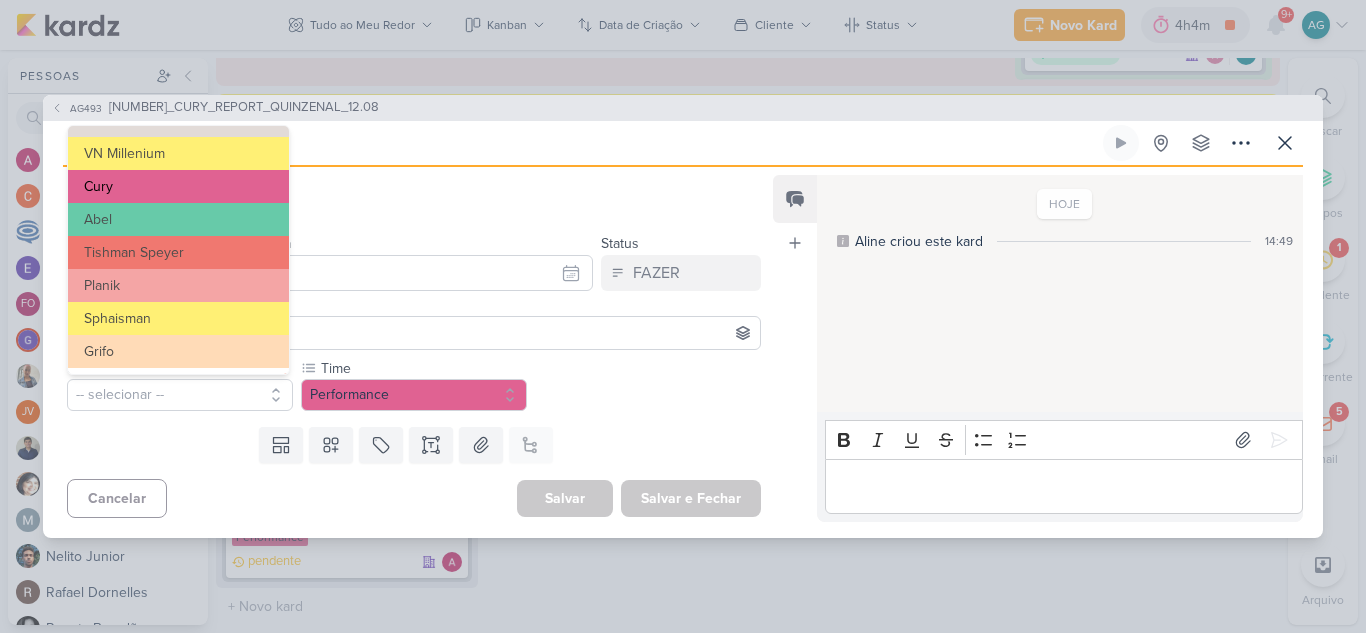 click on "Cury" at bounding box center [178, 186] 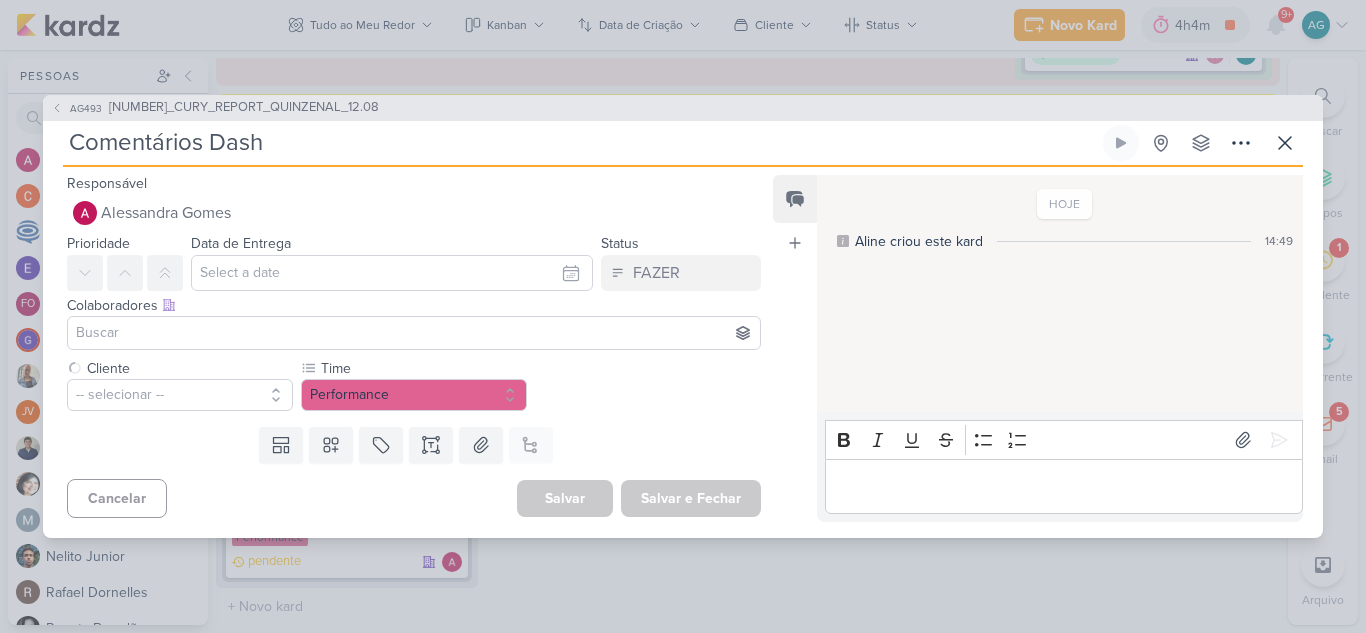 type 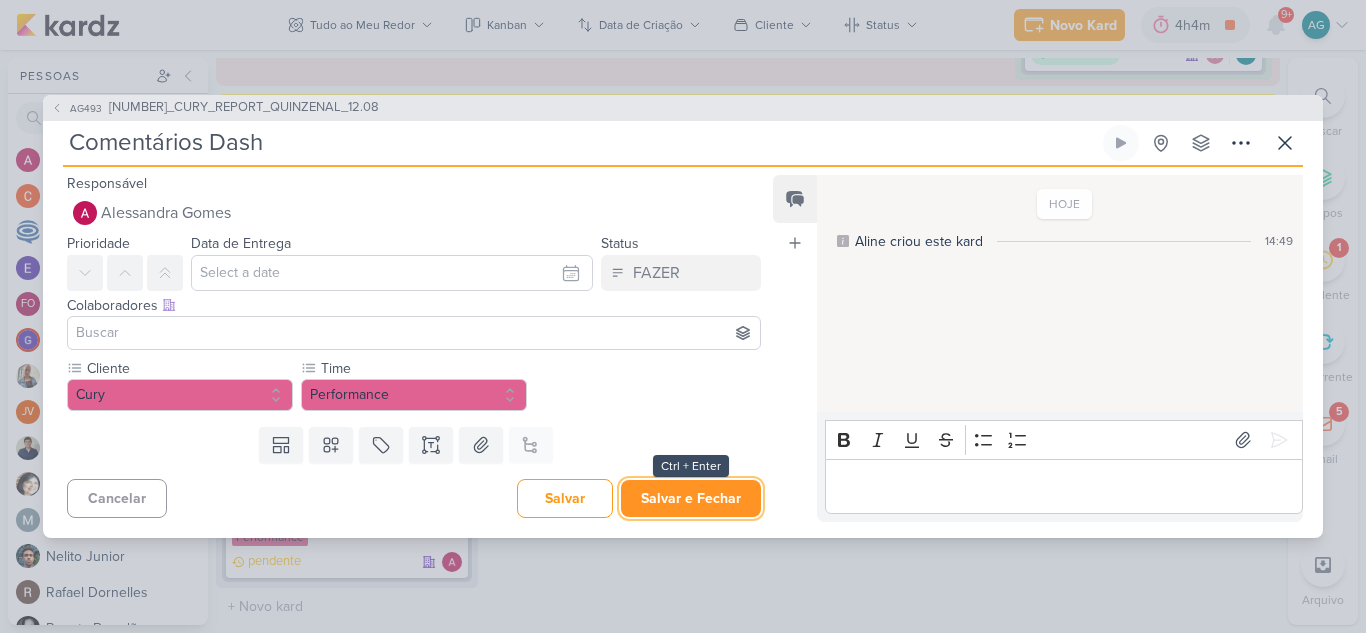 click on "Salvar e Fechar" at bounding box center [691, 498] 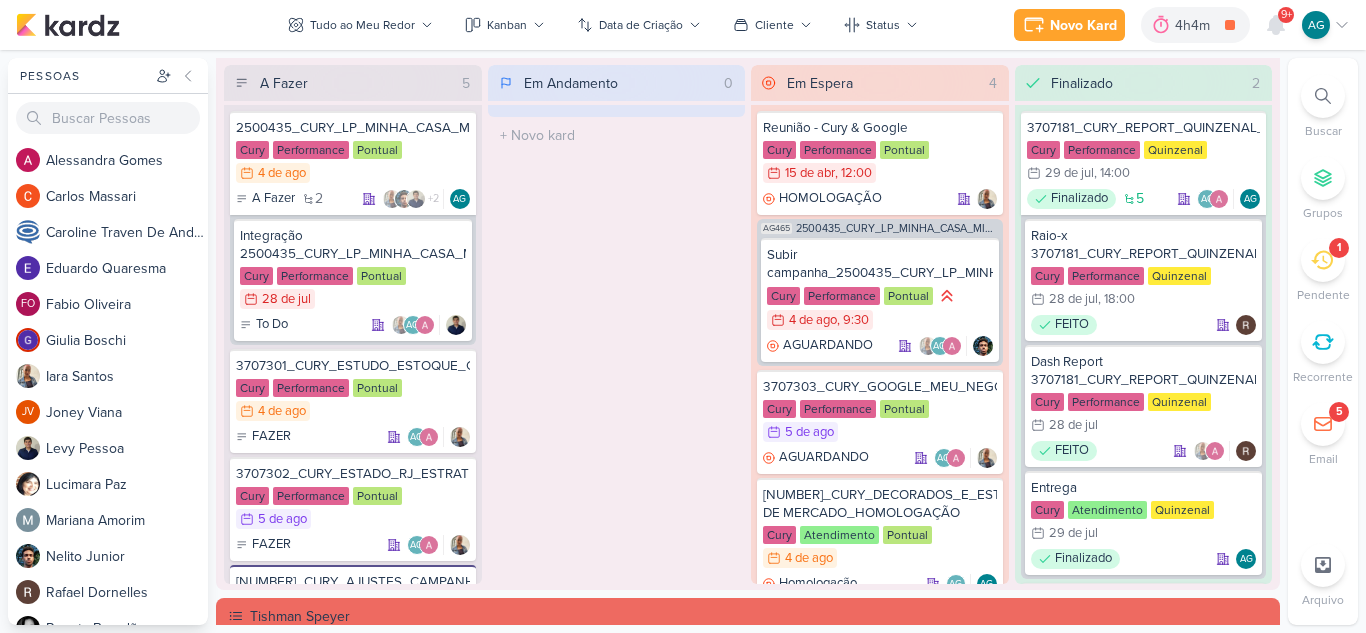 scroll, scrollTop: 1568, scrollLeft: 0, axis: vertical 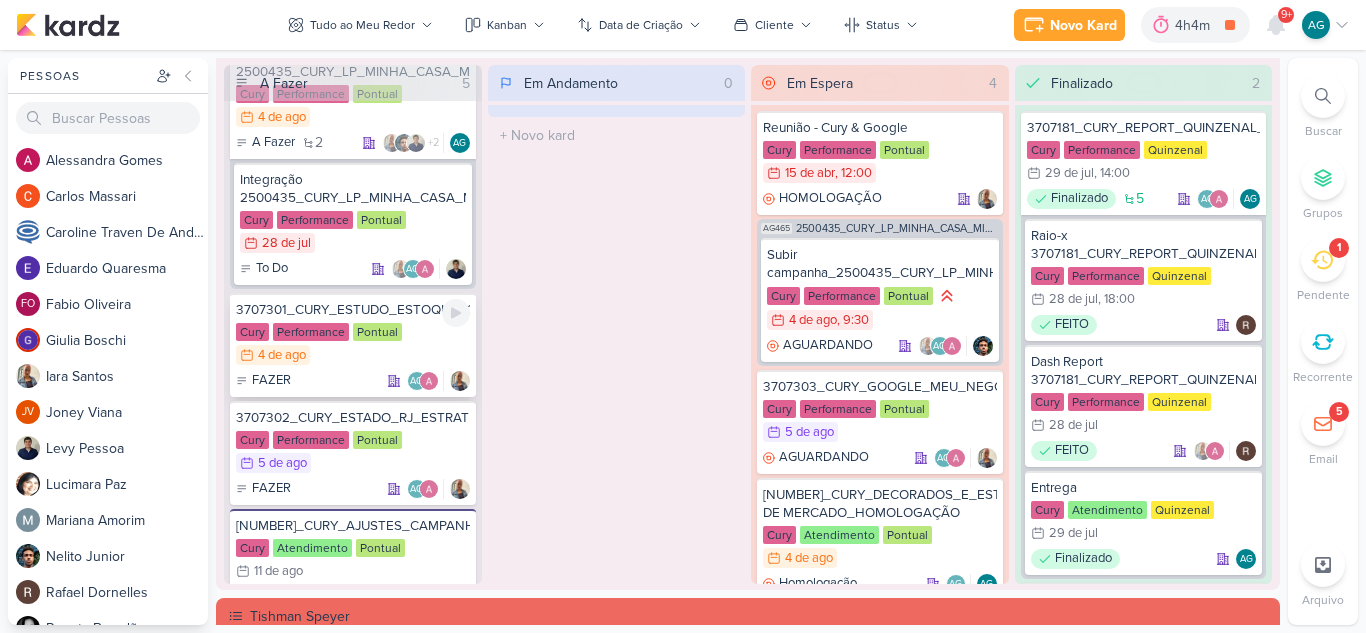 click on "3707301_CURY_ESTUDO_ESTOQUE_CAMPANHA_LANÇAMENTO" at bounding box center [353, 310] 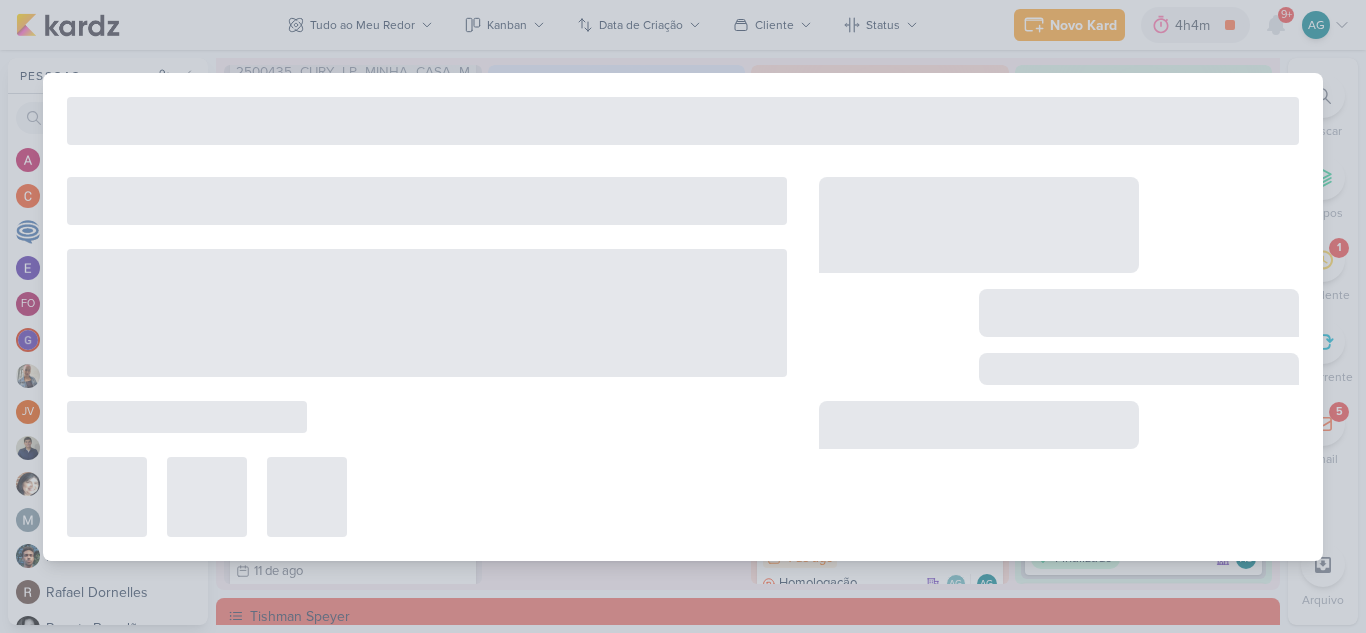 type on "3707301_CURY_ESTUDO_ESTOQUE_CAMPANHA_LANÇAMENTO" 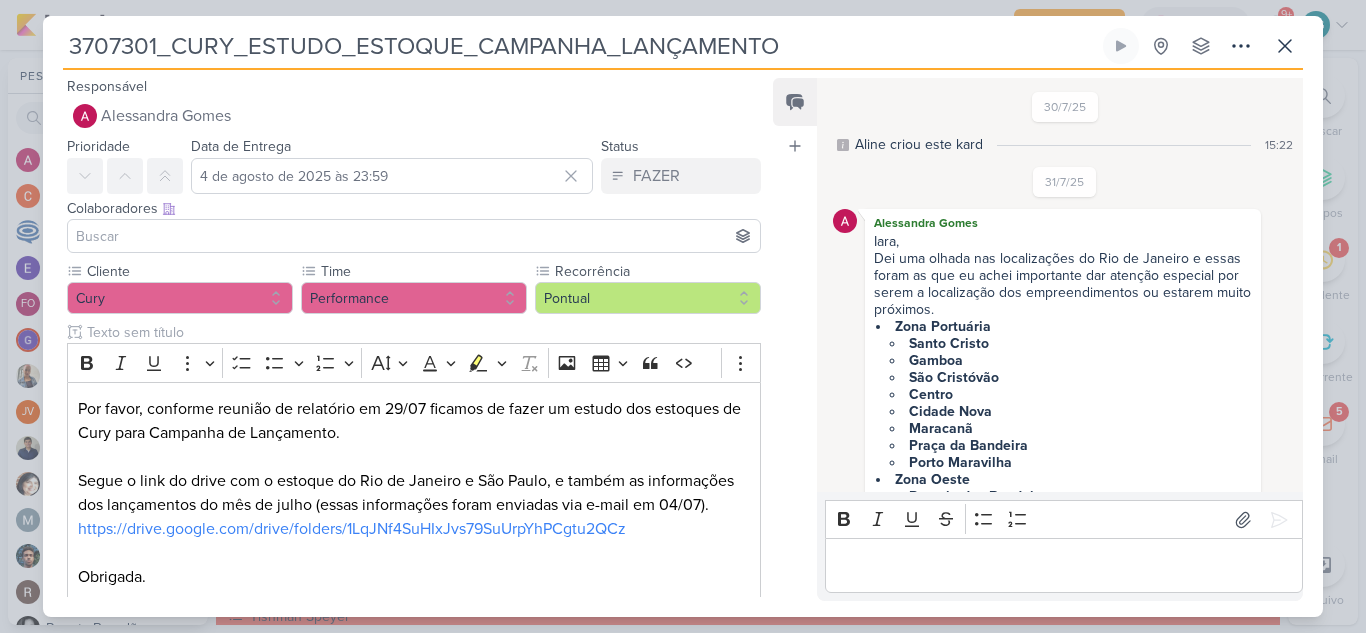 scroll, scrollTop: 548, scrollLeft: 0, axis: vertical 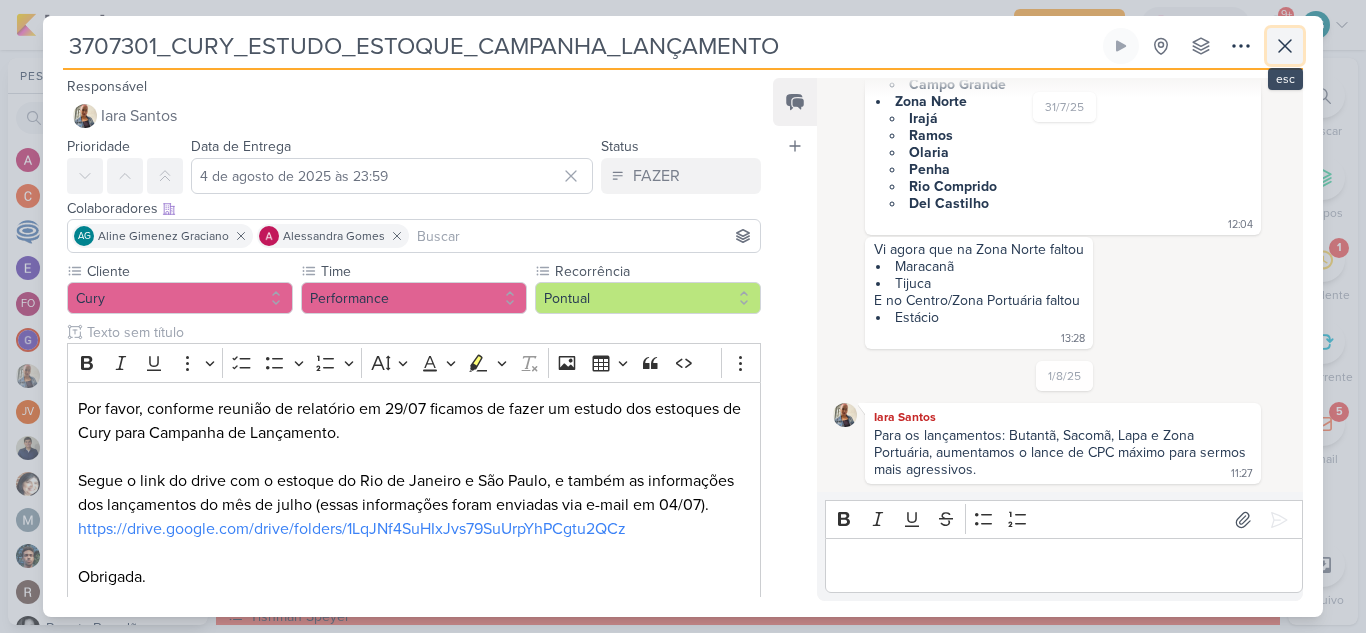 click 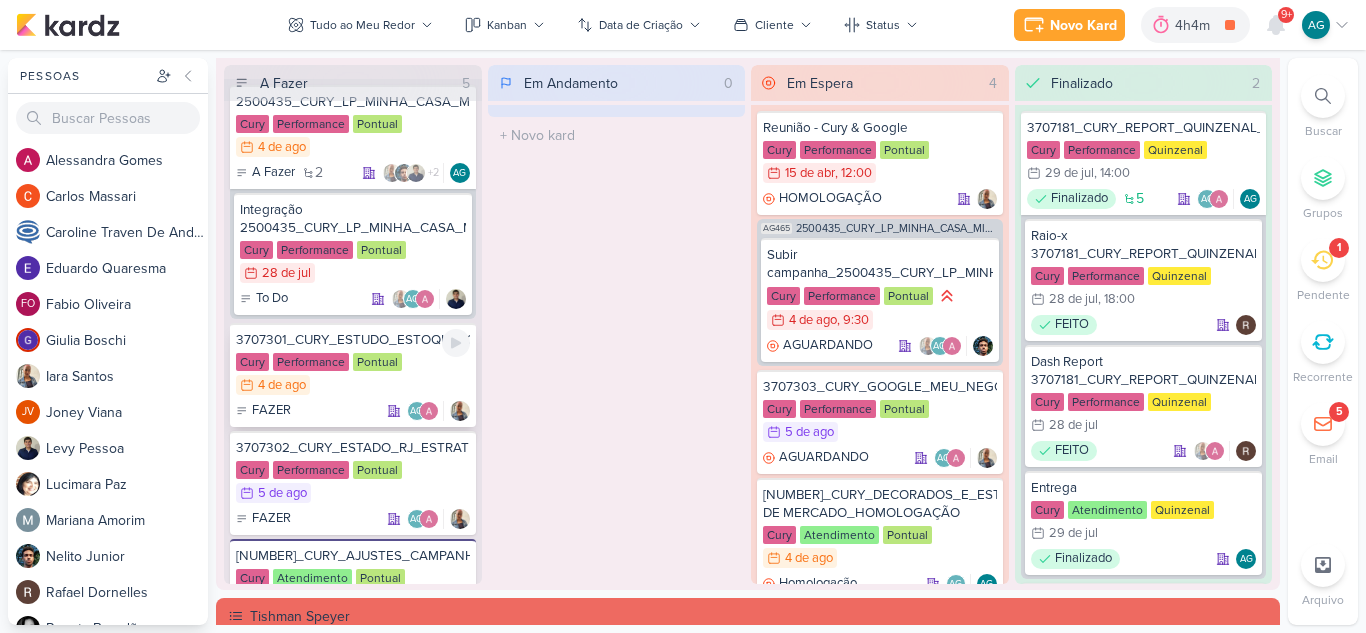 scroll, scrollTop: 0, scrollLeft: 0, axis: both 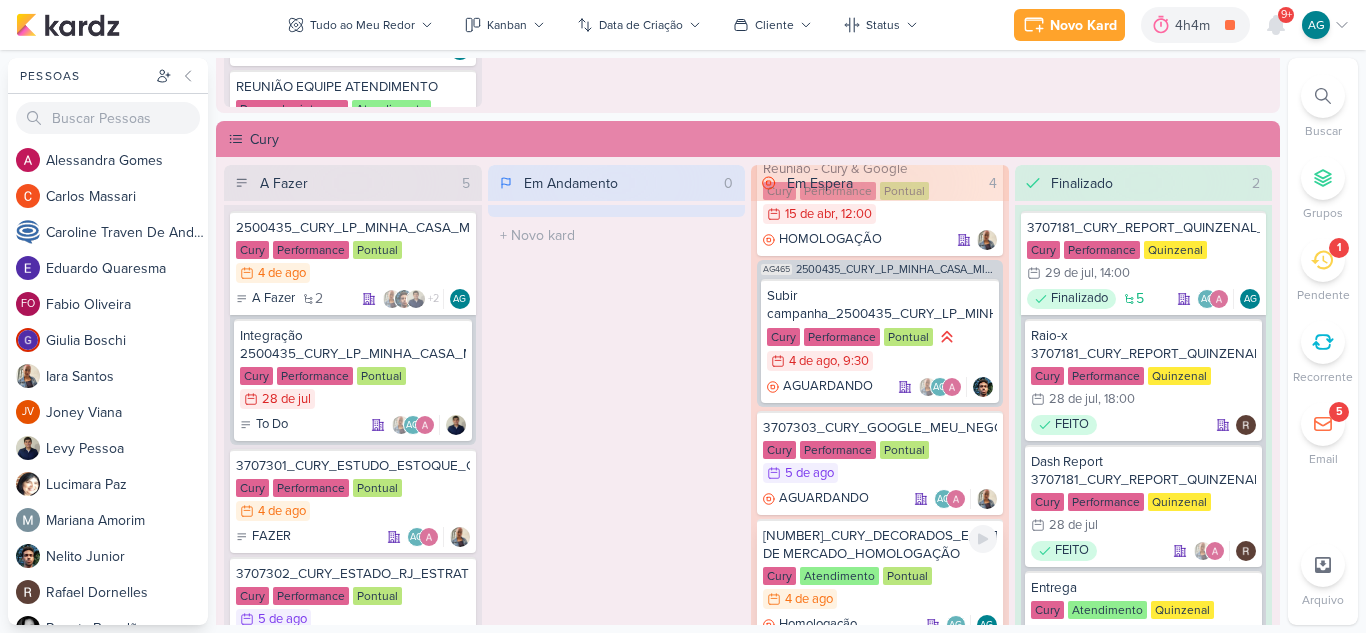 click on "[NUMBER]_CURY_DECORADOS_E_ESTUDO DE MERCADO_HOMOLOGAÇÃO" at bounding box center [880, 545] 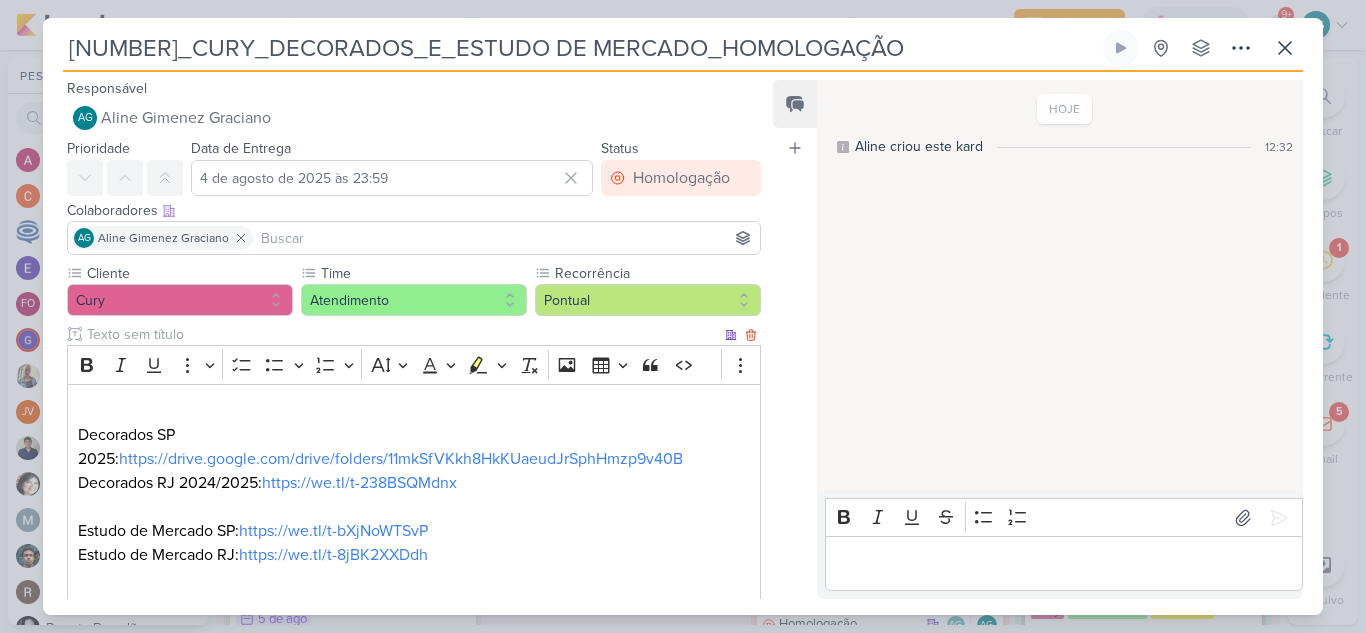 click on "⁠⁠⁠⁠⁠⁠⁠ Decorados SP 2025:  https://drive.google.com/drive/folders/11mkSfVKkh8HkKUaeudJrSphHmzp9v40B" at bounding box center (414, 435) 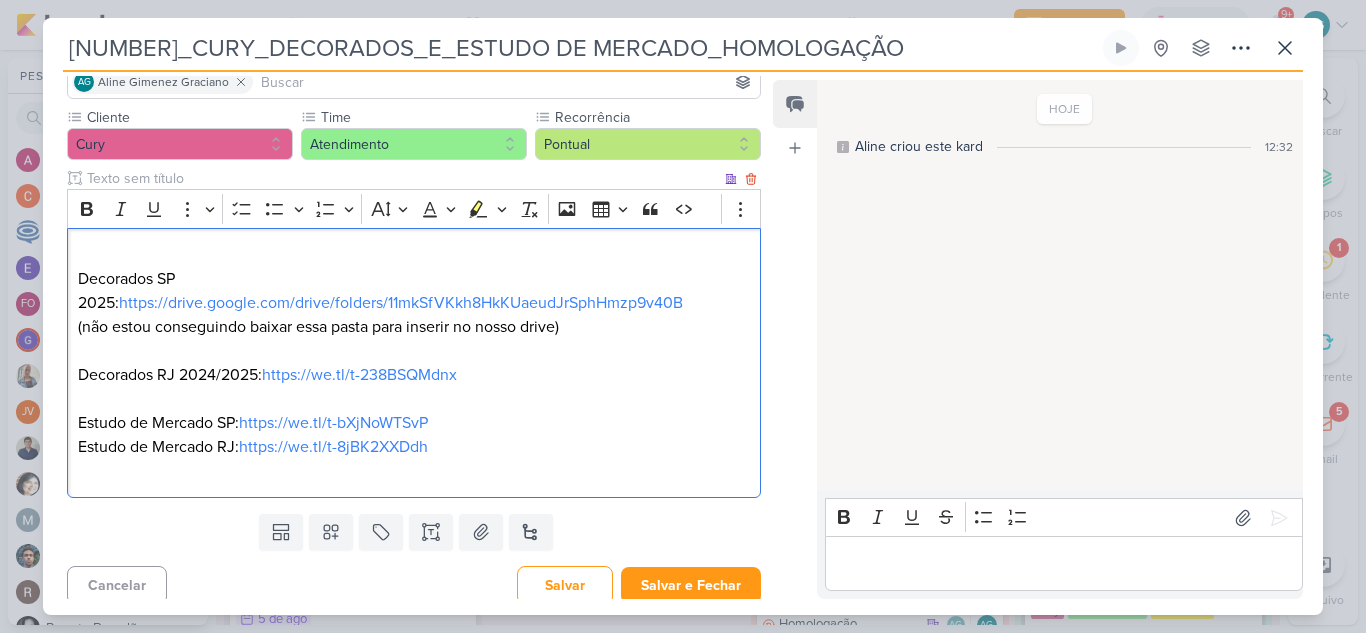 scroll, scrollTop: 166, scrollLeft: 0, axis: vertical 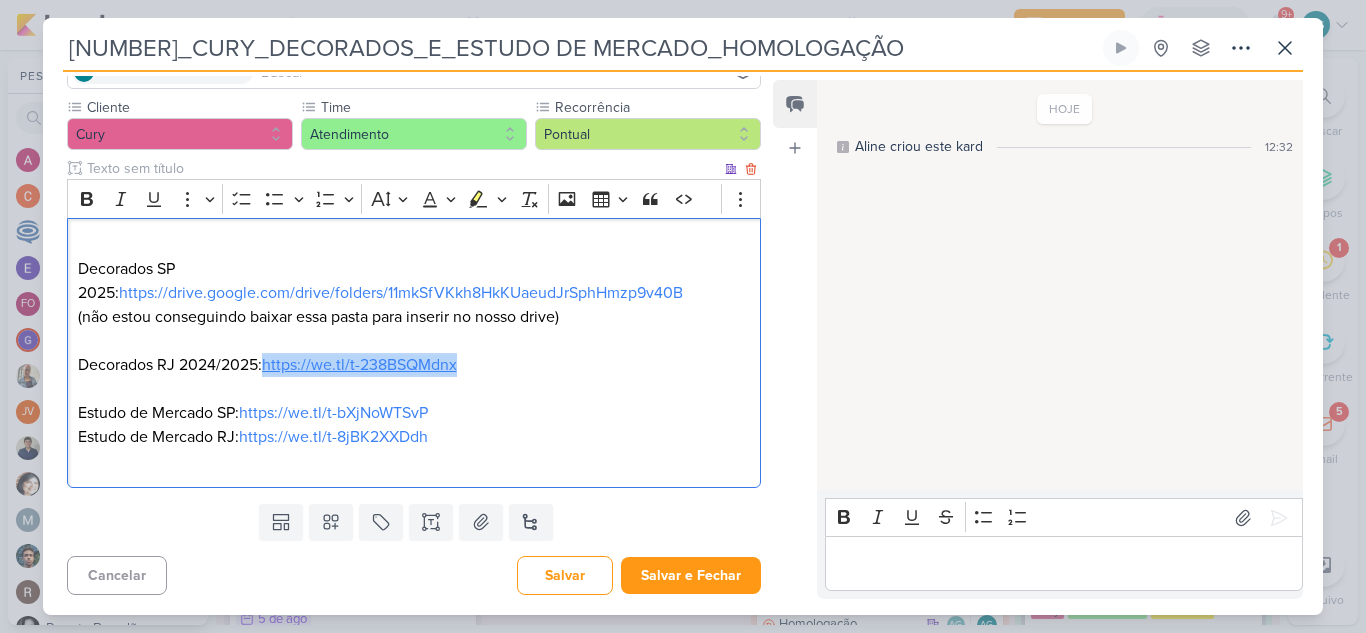 drag, startPoint x: 488, startPoint y: 366, endPoint x: 268, endPoint y: 363, distance: 220.02045 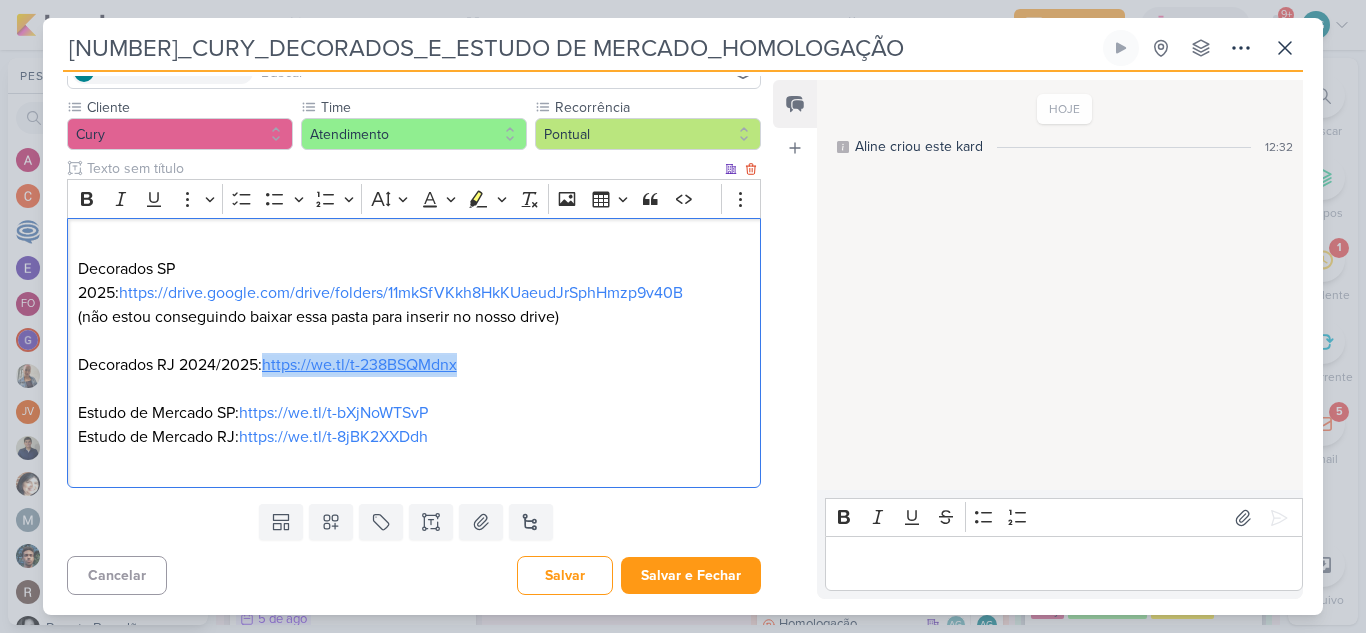 click on "Decorados RJ 2024/2025:  https://we.tl/t-238BSQMdnx" at bounding box center (414, 365) 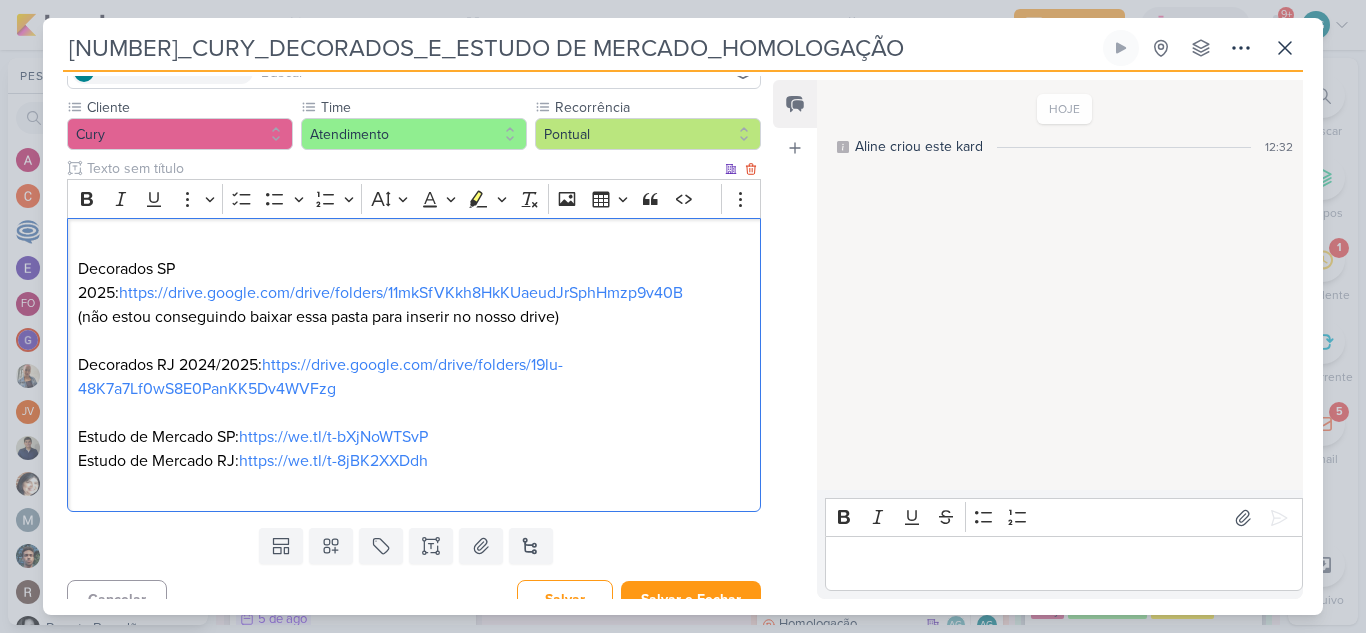 click on "Estudo de Mercado SP:  https://we.tl/t-bXjNoWTSvP" at bounding box center [414, 437] 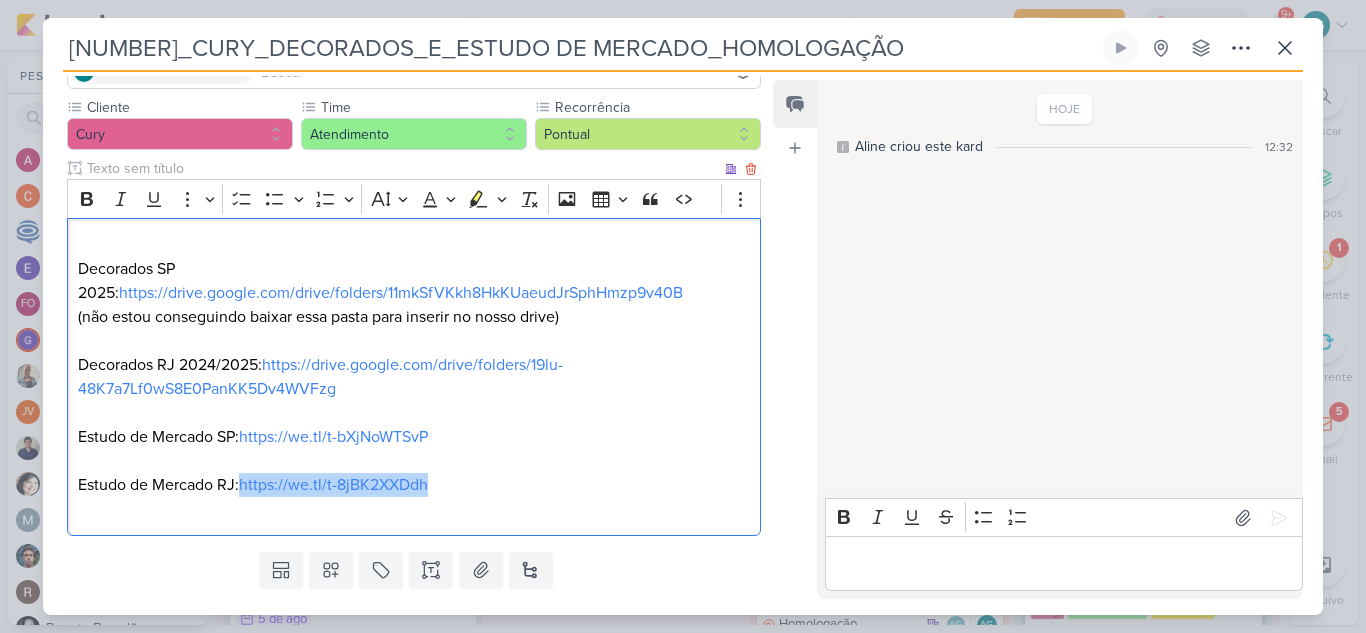 drag, startPoint x: 472, startPoint y: 484, endPoint x: 243, endPoint y: 478, distance: 229.07858 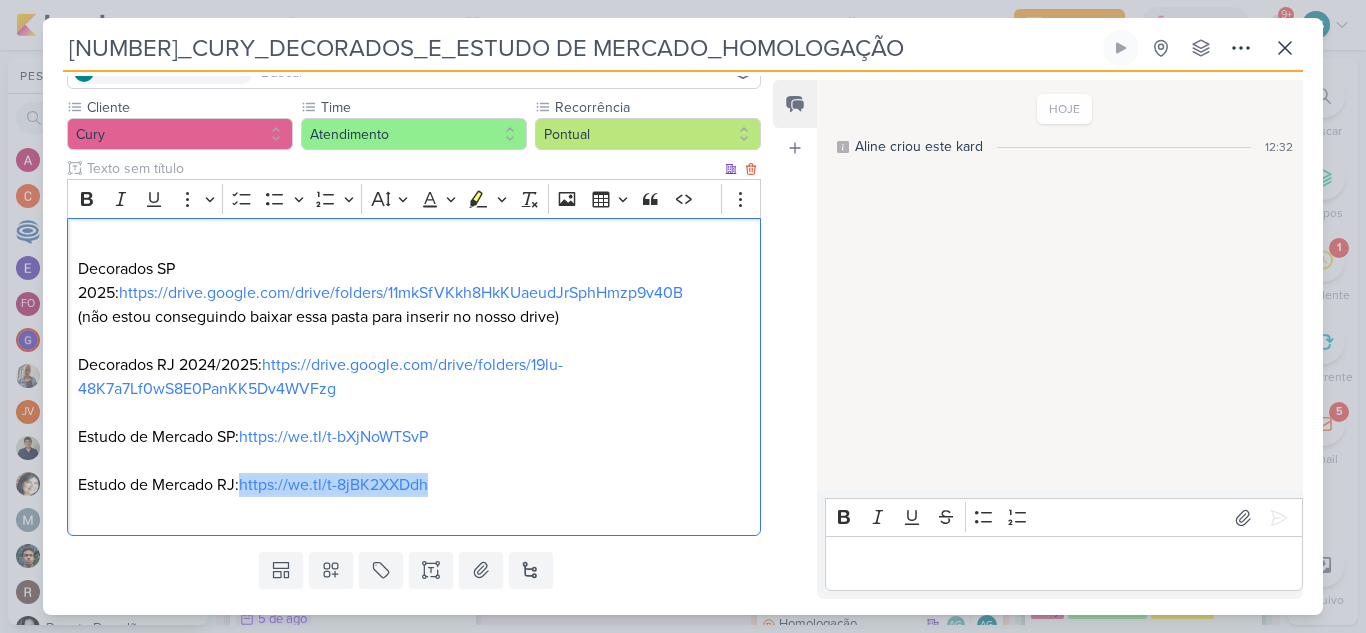 click on "Estudo de Mercado RJ:  https://we.tl/t-8jBK2XXDdh" at bounding box center (414, 485) 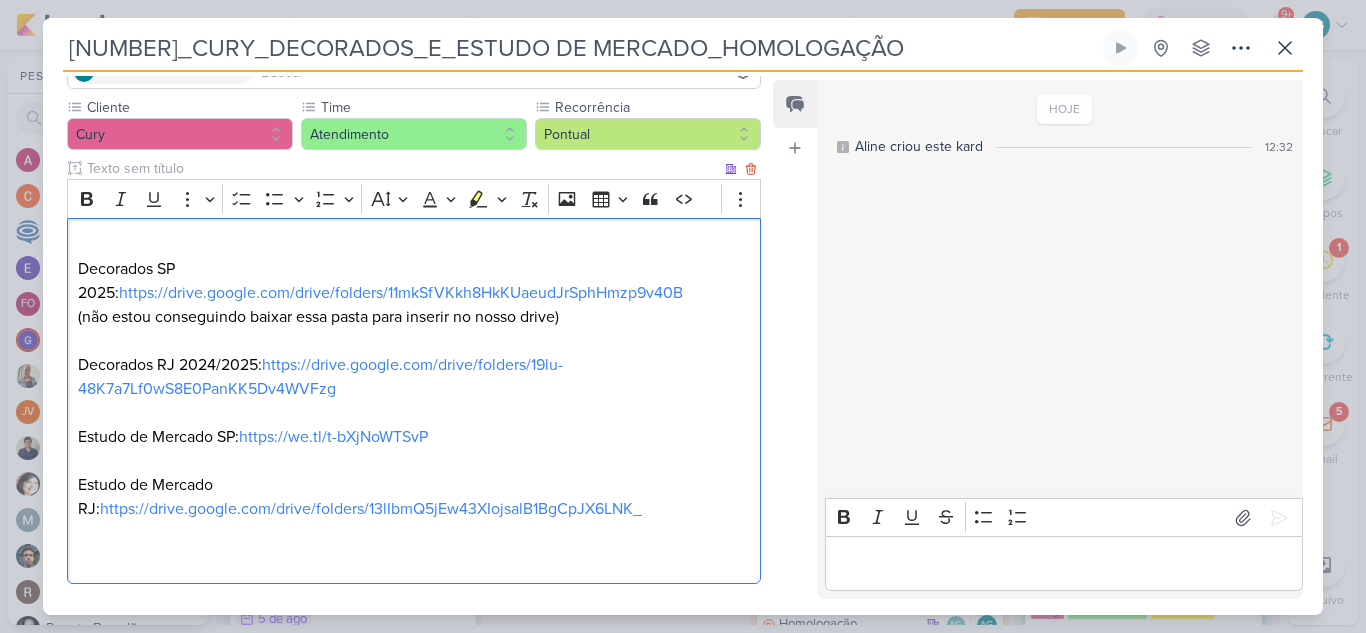 click on "Estudo de Mercado RJ:  https://drive.google.com/drive/folders/13lIbmQ5jEw43XIojsalB1BgCpJX6LNK_" at bounding box center [414, 497] 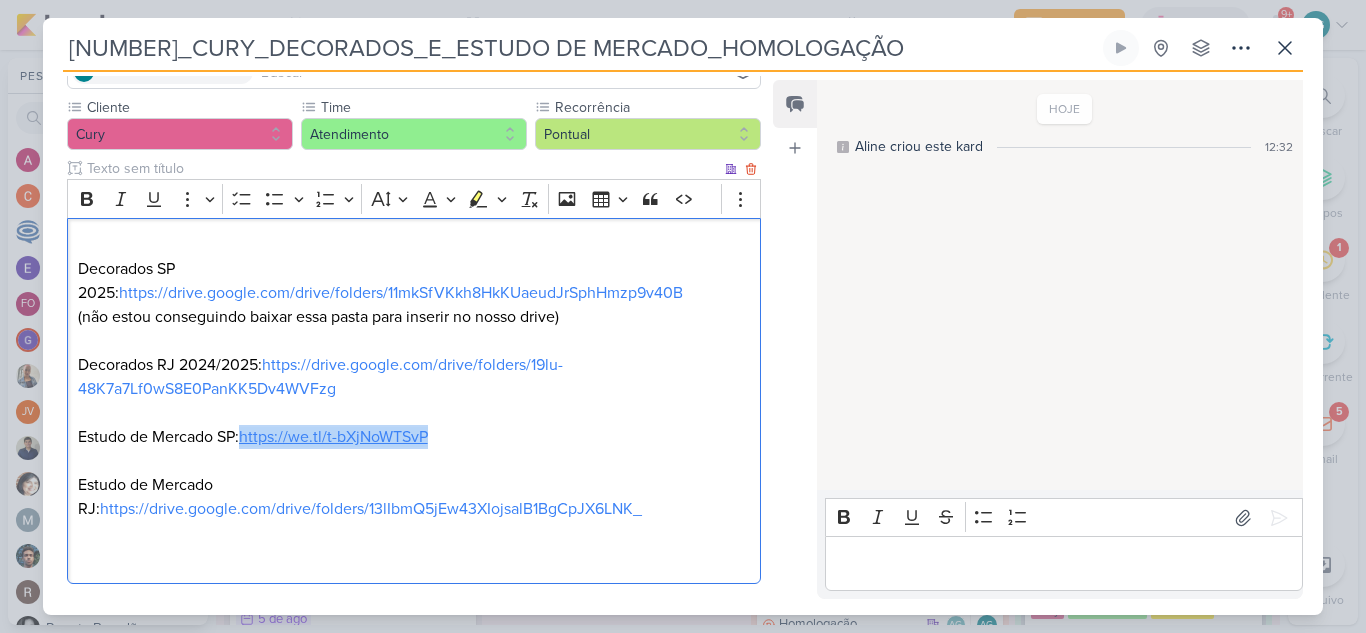 drag, startPoint x: 457, startPoint y: 439, endPoint x: 246, endPoint y: 436, distance: 211.02133 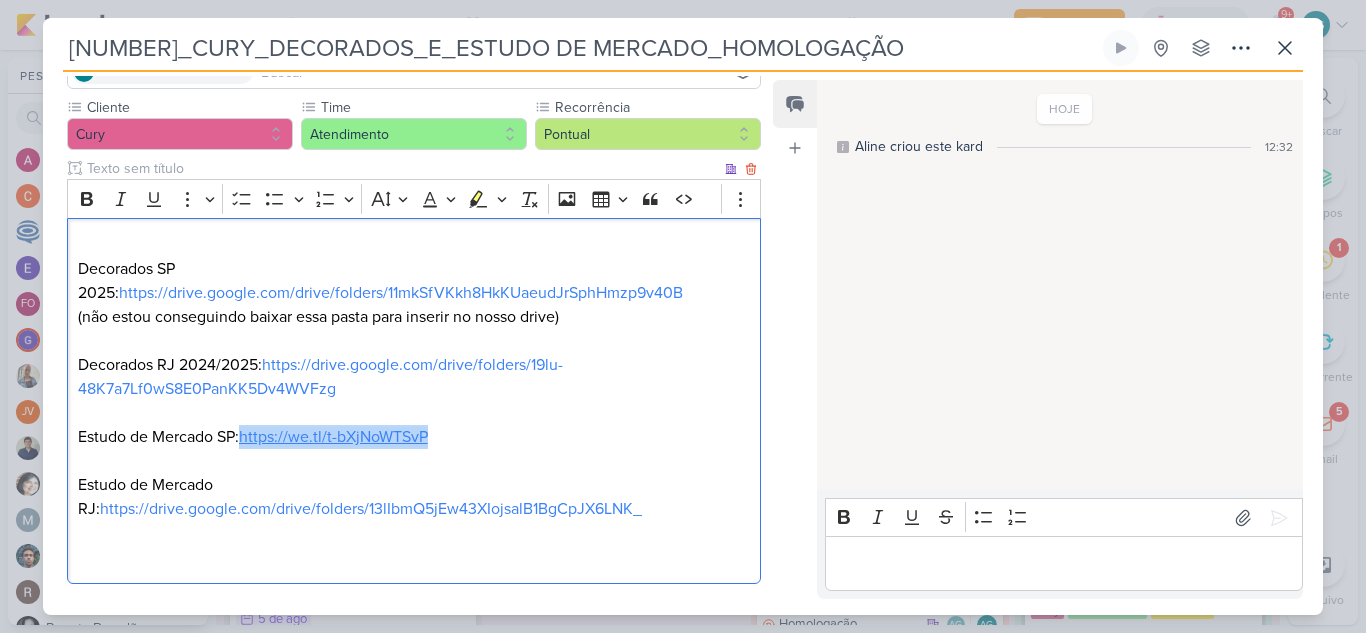 click on "Estudo de Mercado SP:  https://we.tl/t-bXjNoWTSvP" at bounding box center [414, 449] 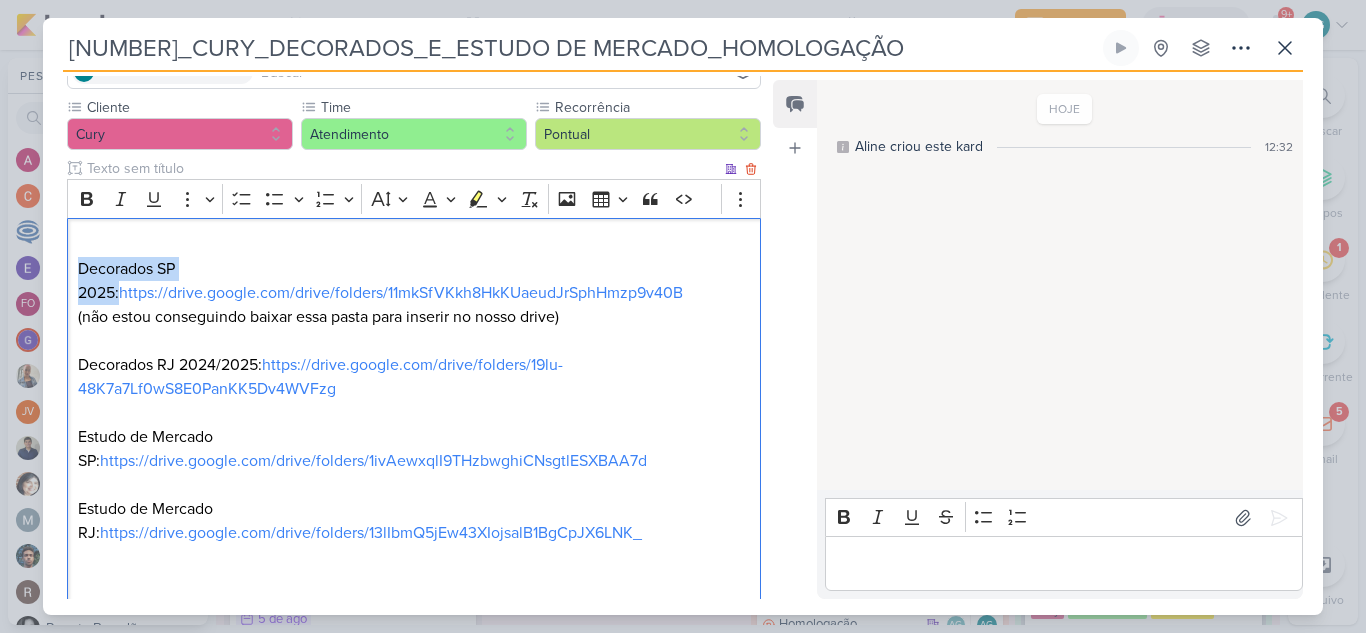 drag, startPoint x: 238, startPoint y: 263, endPoint x: 73, endPoint y: 250, distance: 165.51132 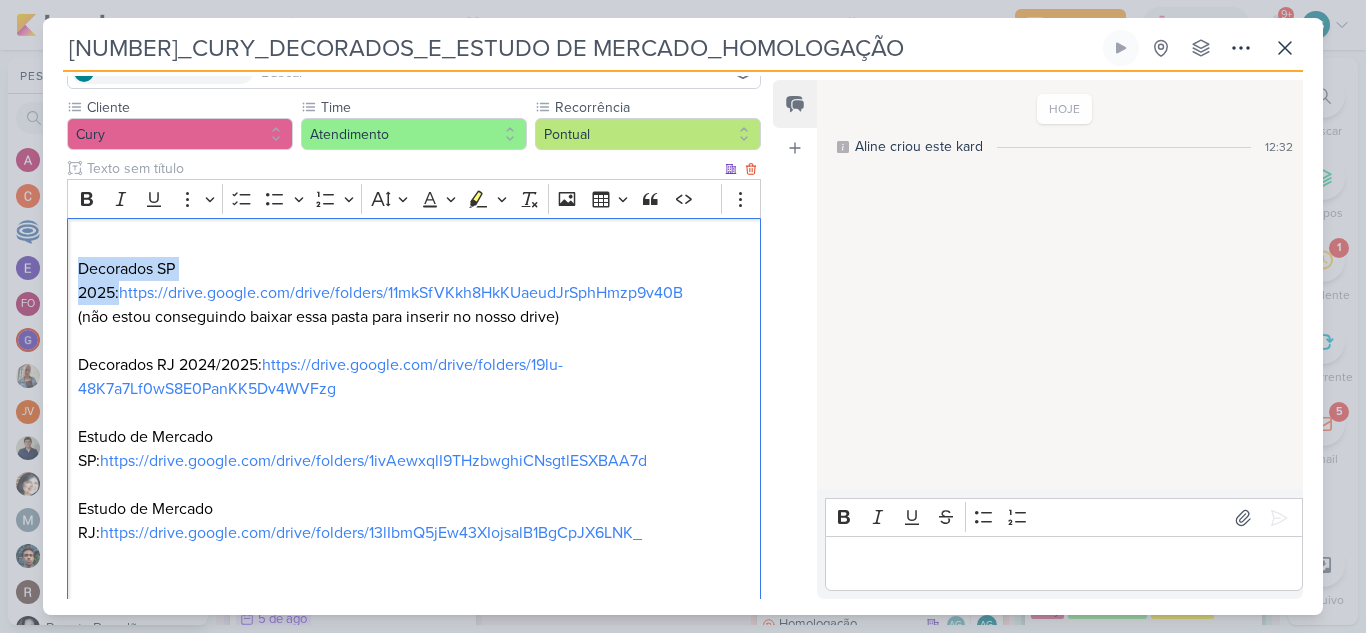 click on "Cliente
Cury
Time" at bounding box center [406, 356] 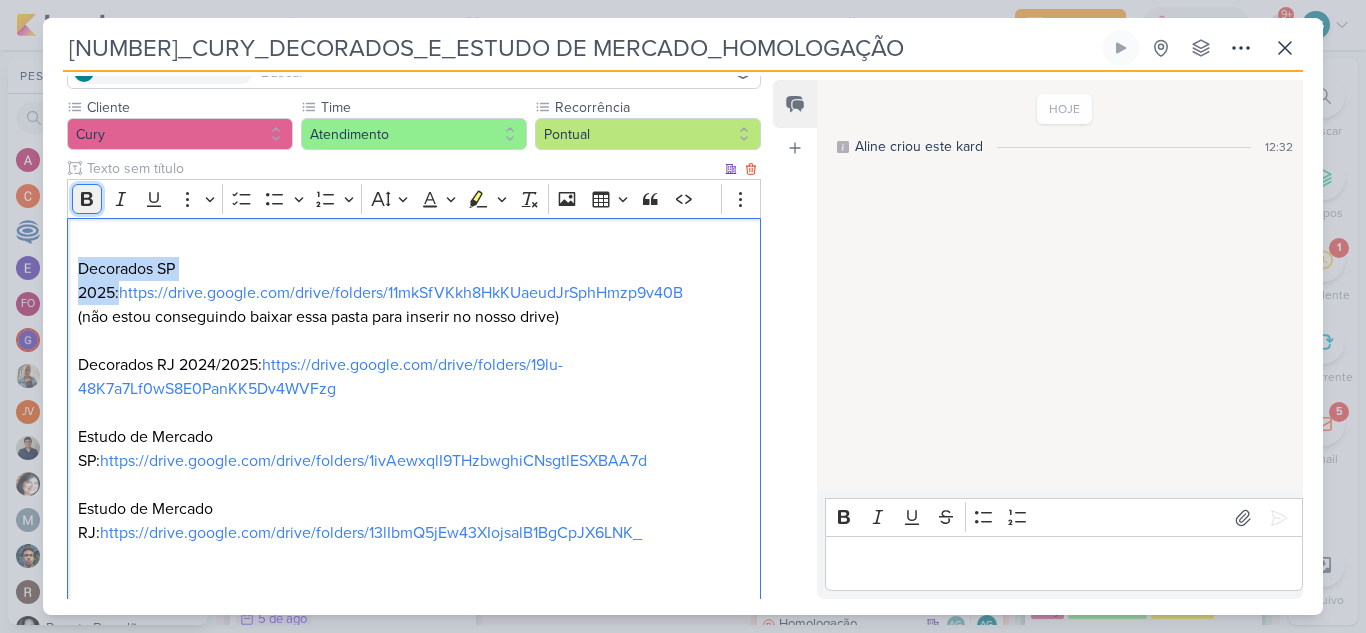 click 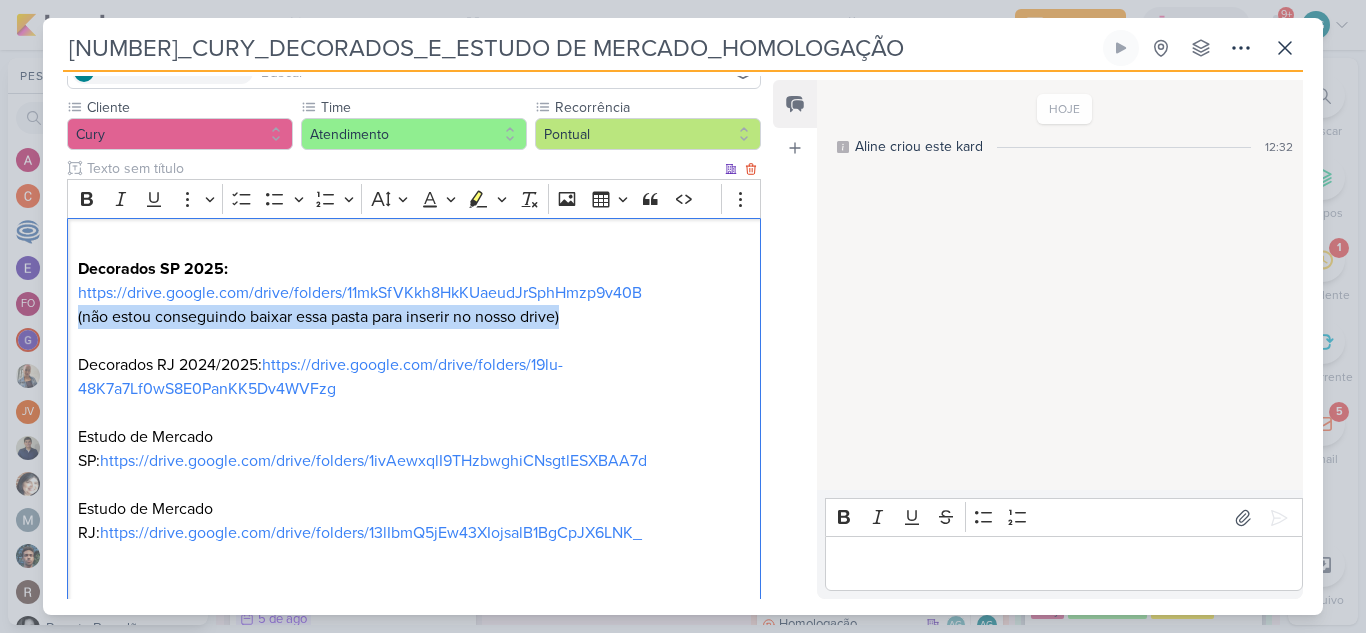 drag, startPoint x: 580, startPoint y: 316, endPoint x: 70, endPoint y: 319, distance: 510.00882 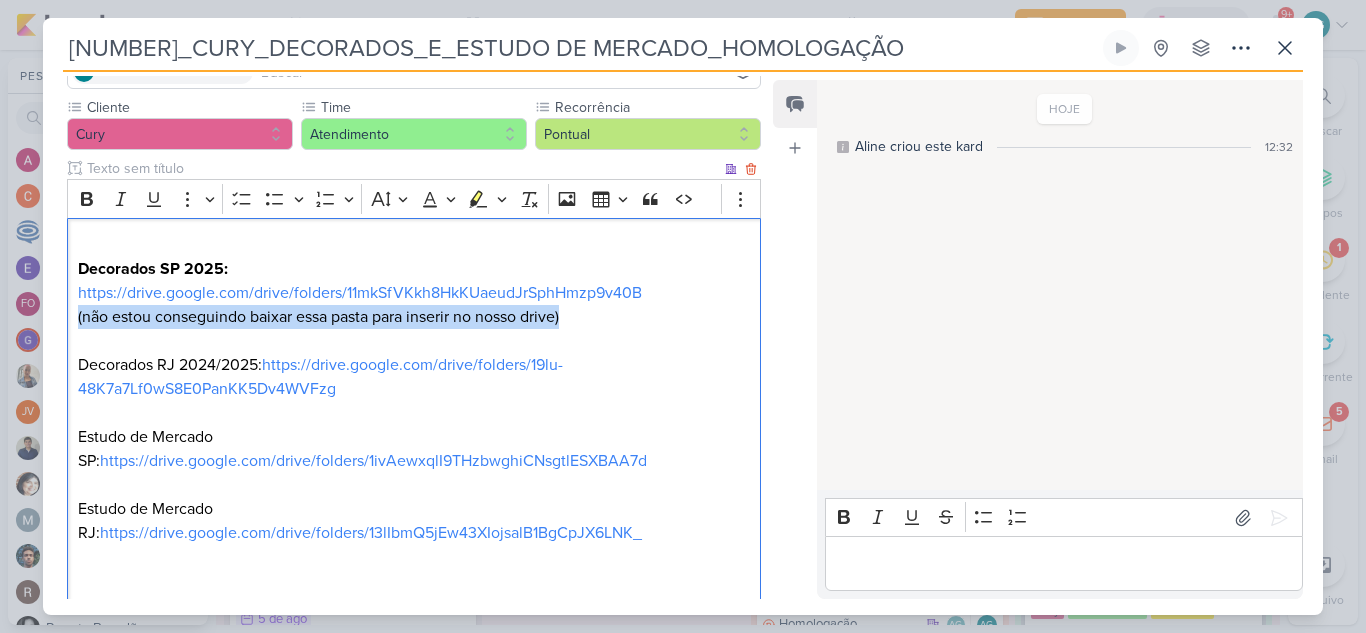 click on "Decorados SP 2025: https://drive.google.com/drive/folders/11mkSfVKkh8HkKUaeudJrSphHmzp9v40B (não estou conseguindo baixar essa pasta para inserir no nosso drive) Decorados RJ 2024/2025: https://drive.google.com/drive/folders/19lu-48K7a7Lf0wS8E0PanKK5Dv4WVFzg Estudo de Mercado SP: https://drive.google.com/drive/folders/1ivAewxqlI9THzbwghiCNsgtlESXBAA7d Estudo de Mercado RJ: https://drive.google.com/drive/folders/13lIbmQ5jEw43XIojsalB1BgCpJX6LNK_" at bounding box center (414, 413) 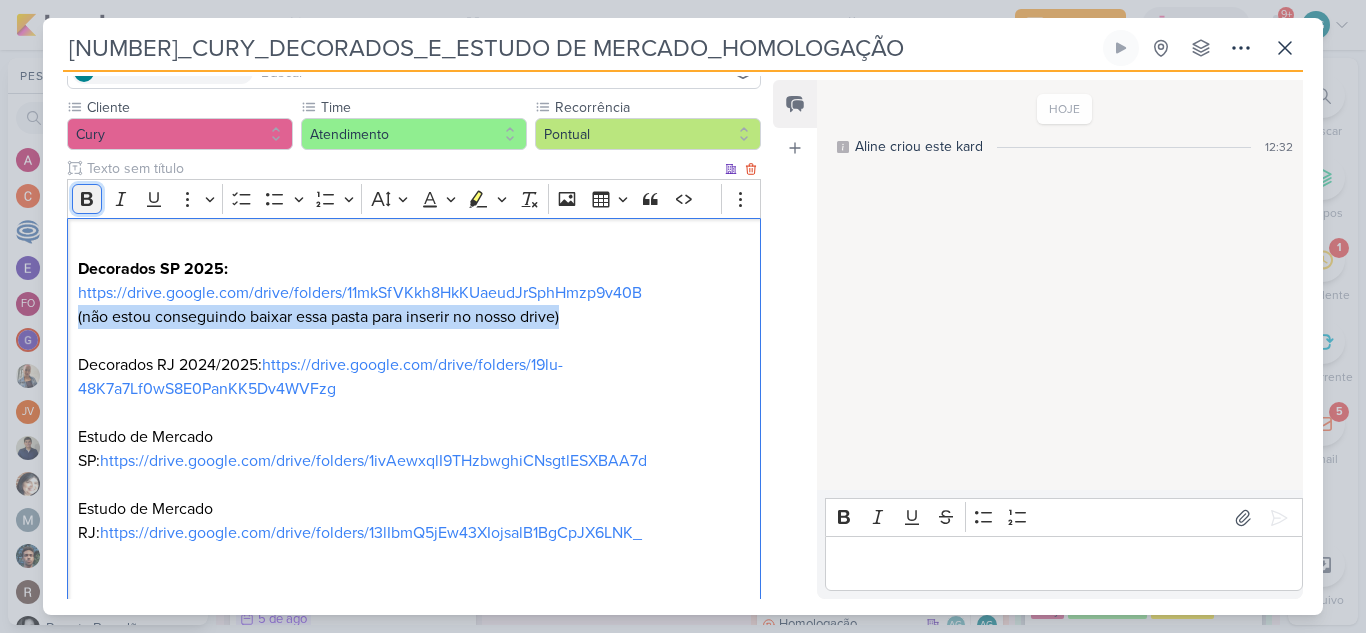 click 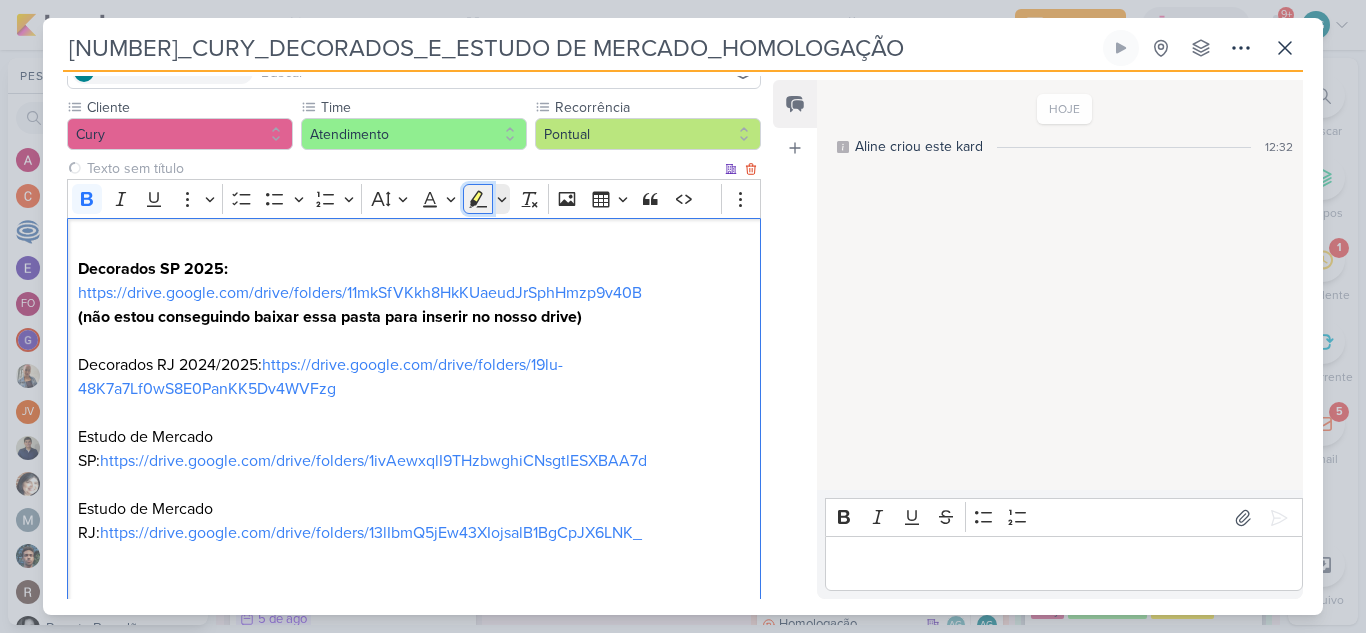 click 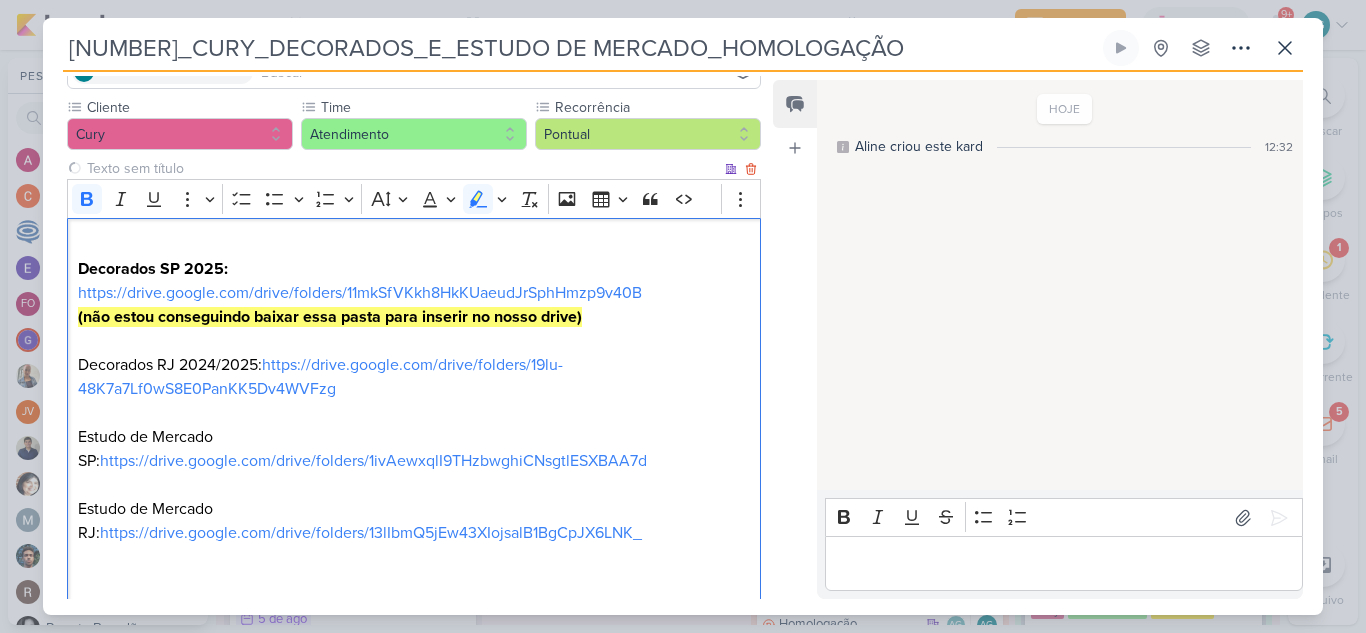 click on "Decorados RJ 2024/2025:  https://drive.google.com/drive/folders/19lu-48K7a7Lf0wS8E0PanKK5Dv4WVFzg" at bounding box center (414, 377) 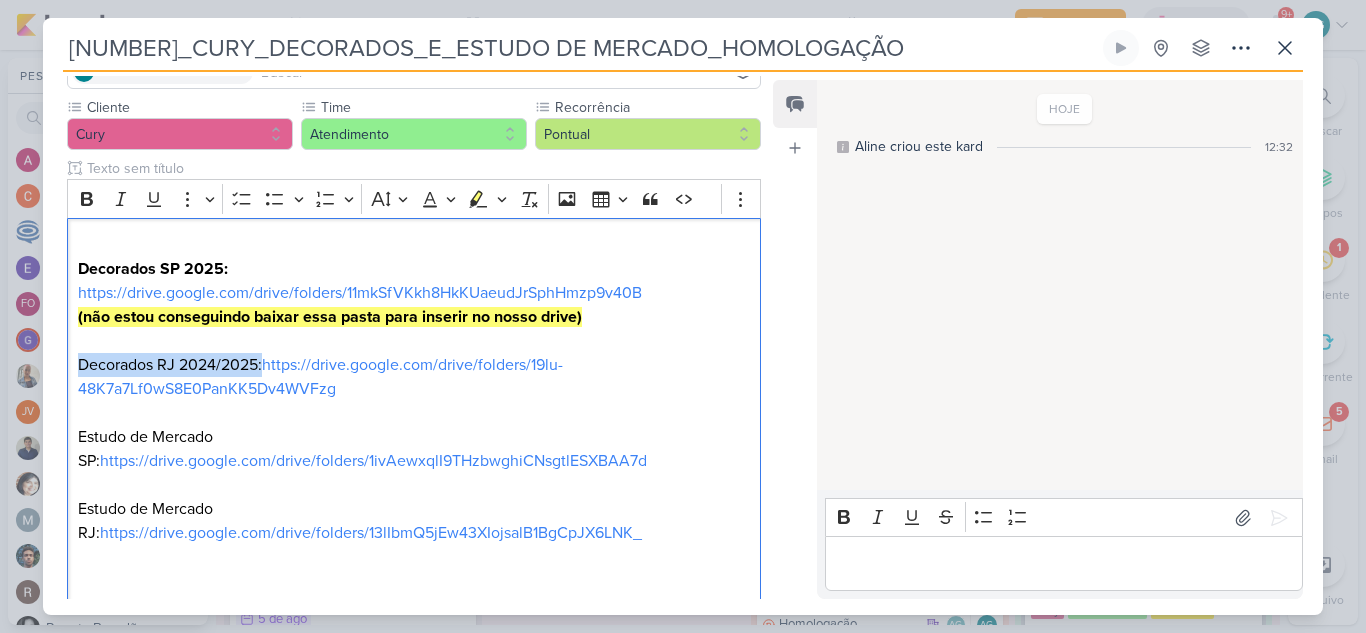 drag, startPoint x: 264, startPoint y: 358, endPoint x: 30, endPoint y: 360, distance: 234.00854 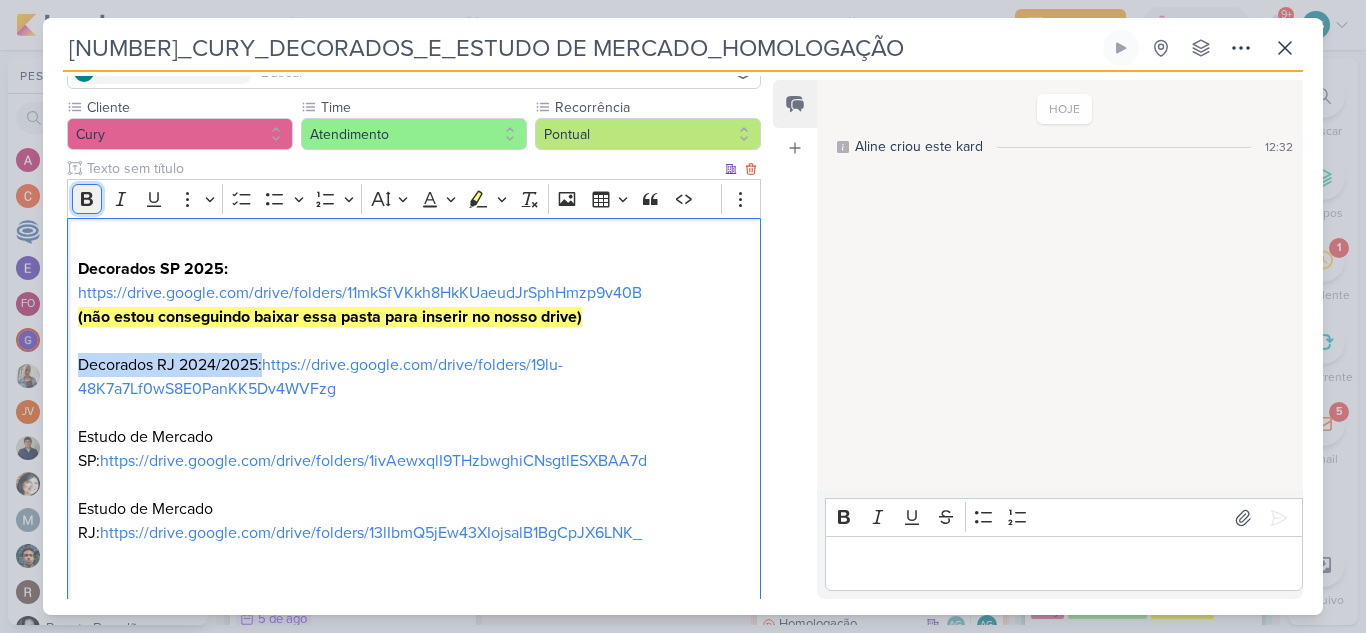 click 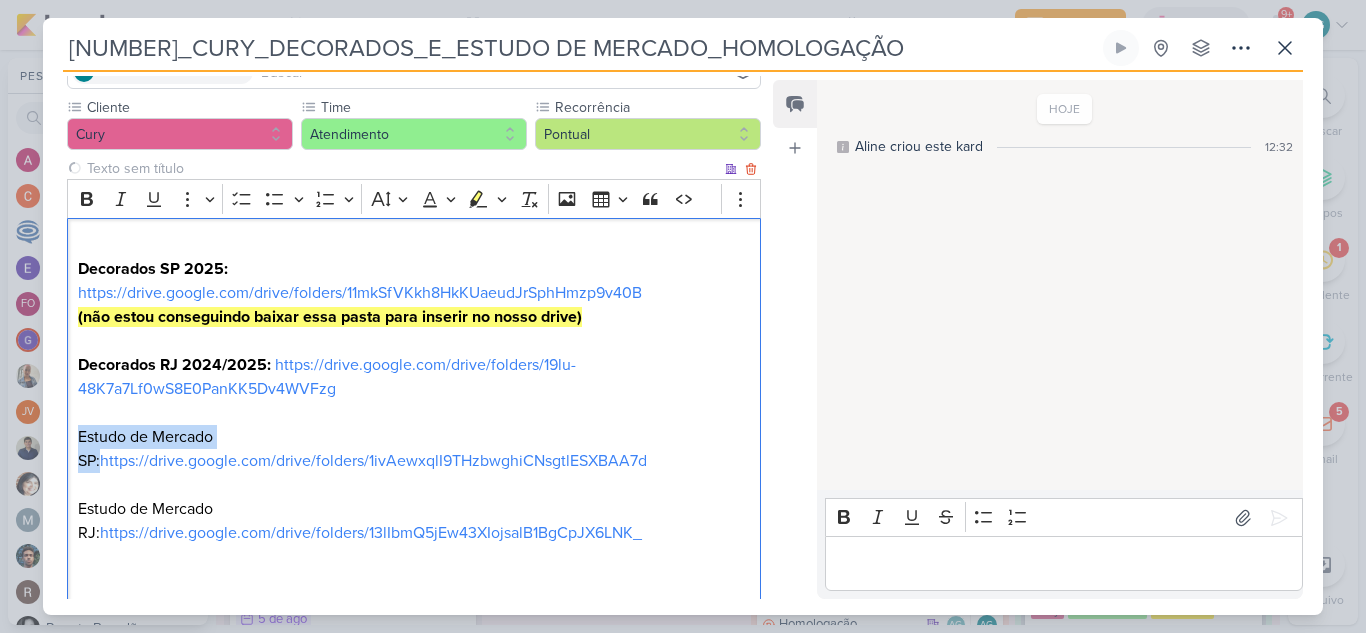 drag, startPoint x: 249, startPoint y: 438, endPoint x: 61, endPoint y: 431, distance: 188.13028 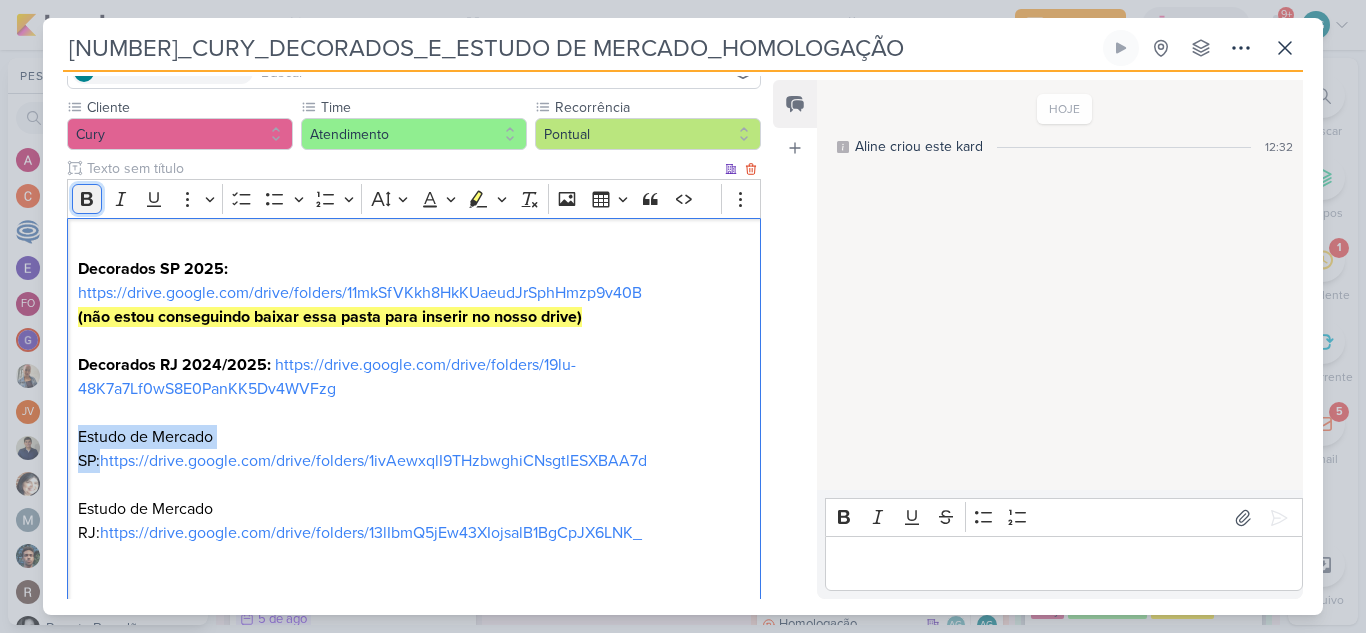 click 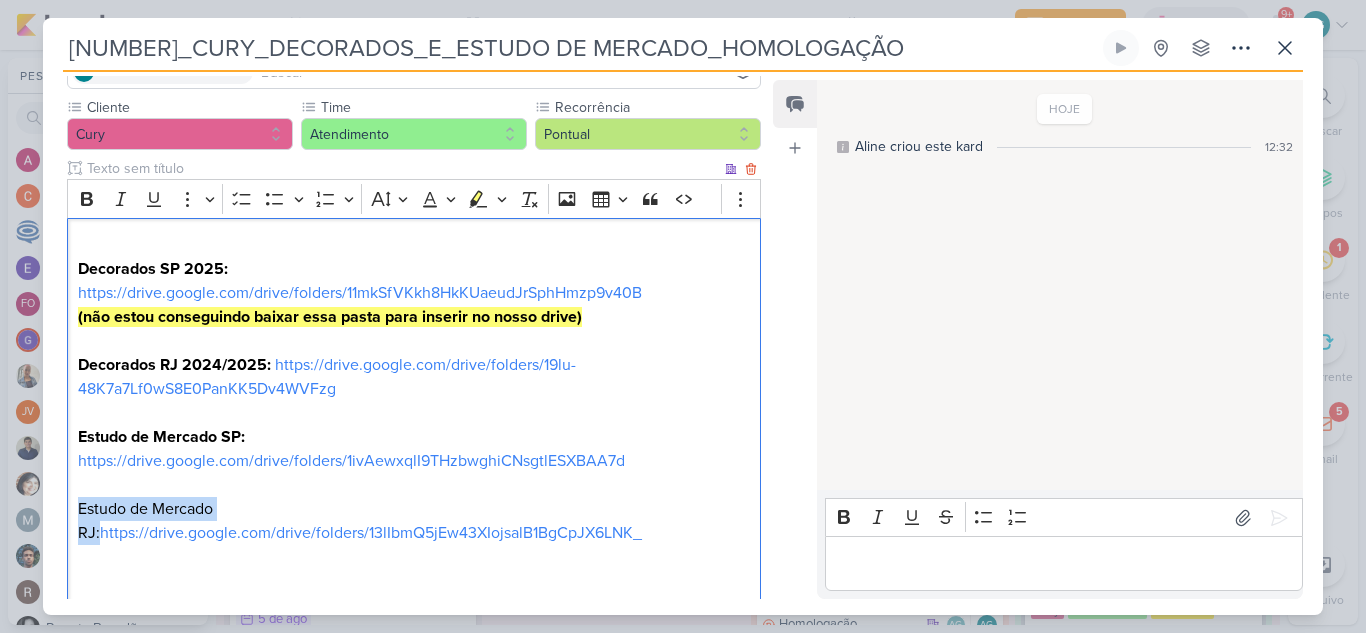 drag, startPoint x: 244, startPoint y: 506, endPoint x: 64, endPoint y: 499, distance: 180.13606 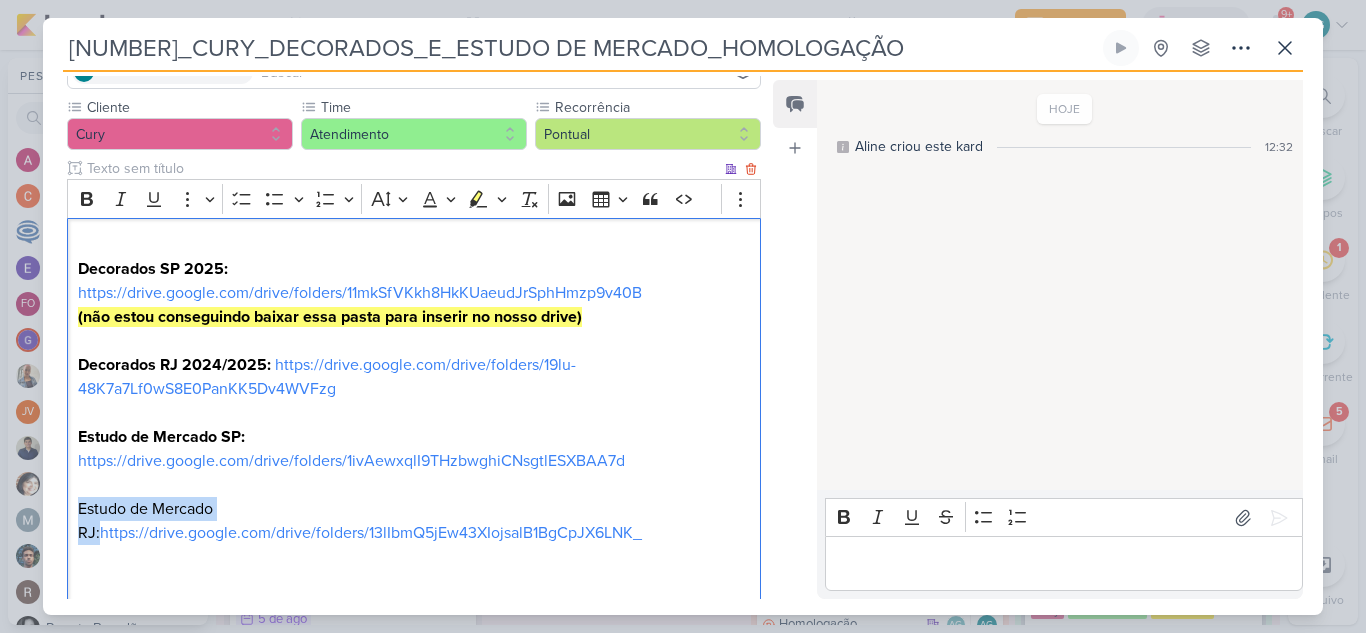 click on "Cliente
Cury
Time" at bounding box center [406, 356] 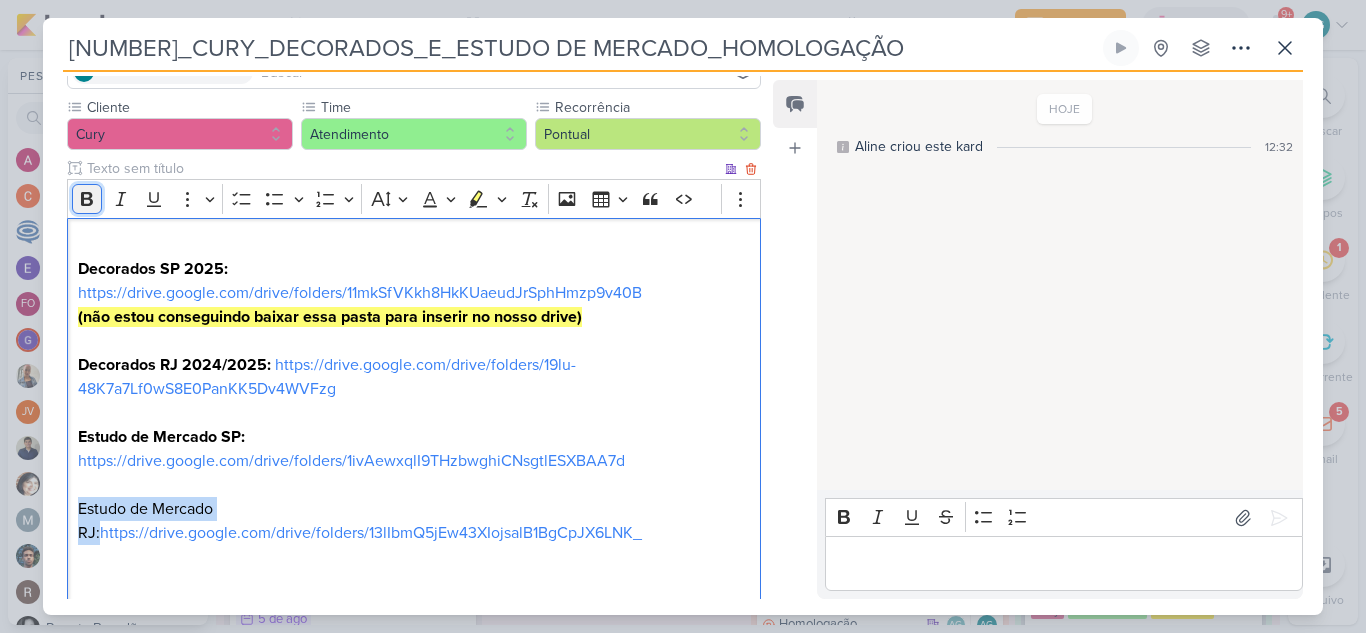 click 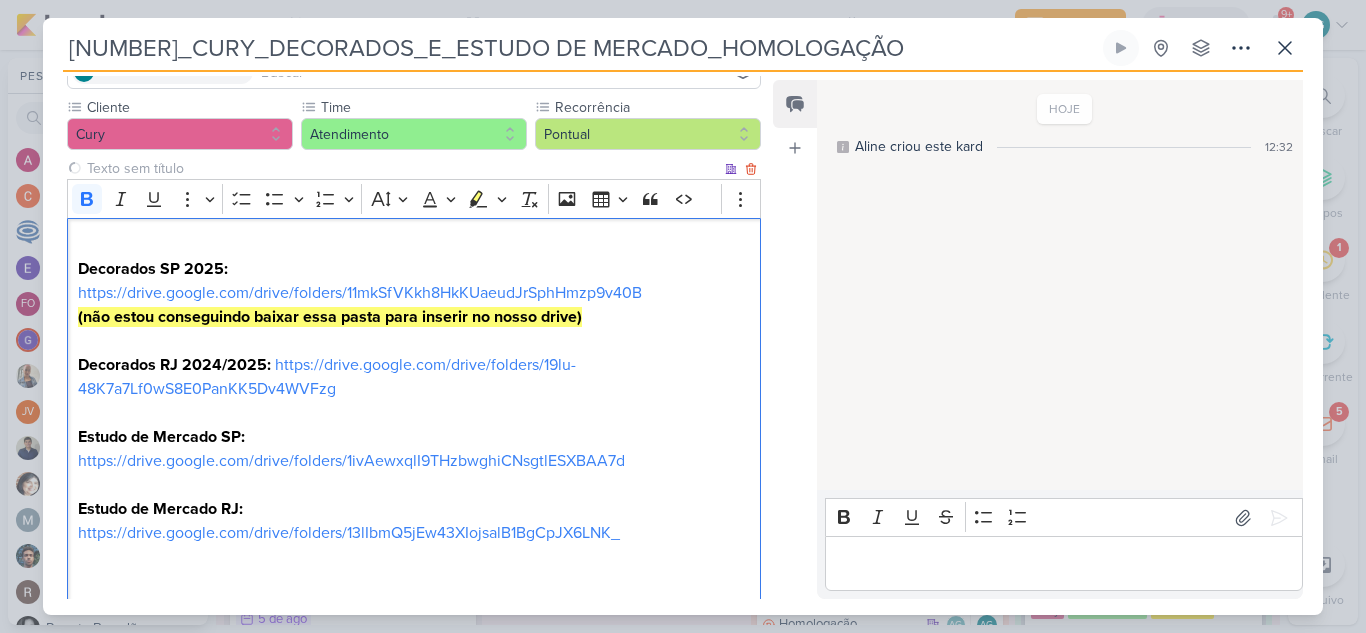 click on "Estudo de Mercado SP:   https://drive.google.com/drive/folders/1ivAewxqlI9THzbwghiCNsgtlESXBAA7d" at bounding box center (414, 449) 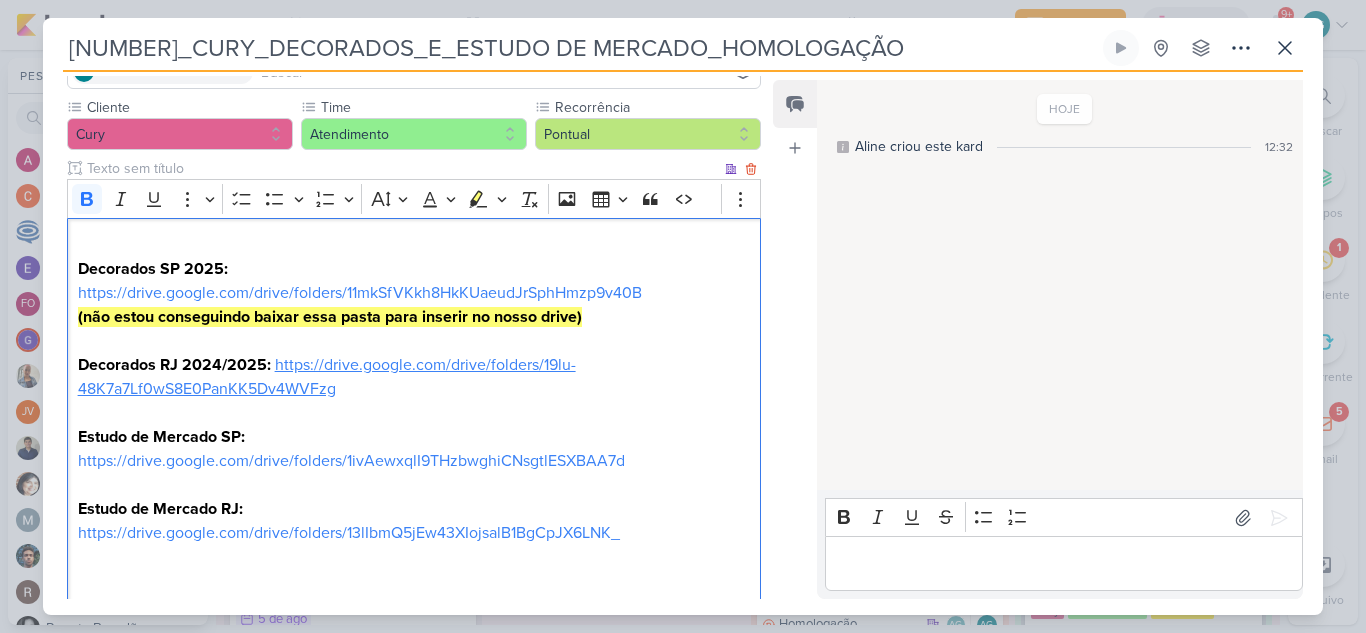 click on "https://drive.google.com/drive/folders/19lu-48K7a7Lf0wS8E0PanKK5Dv4WVFzg" at bounding box center (327, 377) 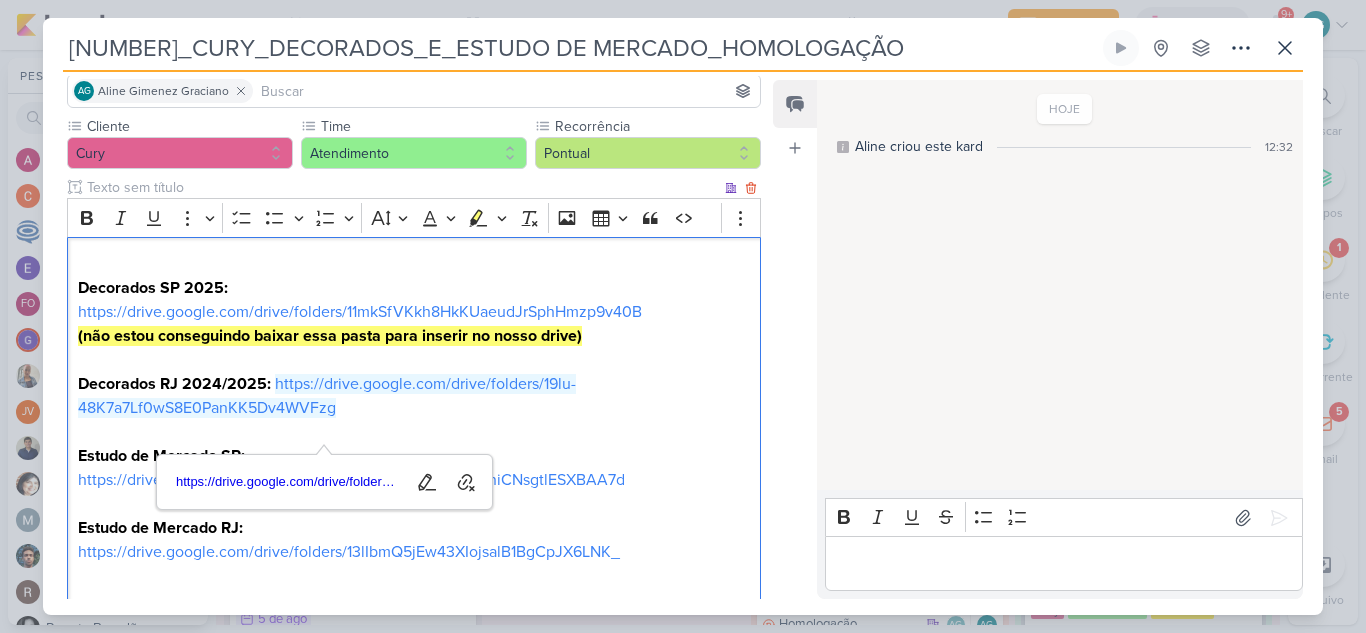 scroll, scrollTop: 200, scrollLeft: 0, axis: vertical 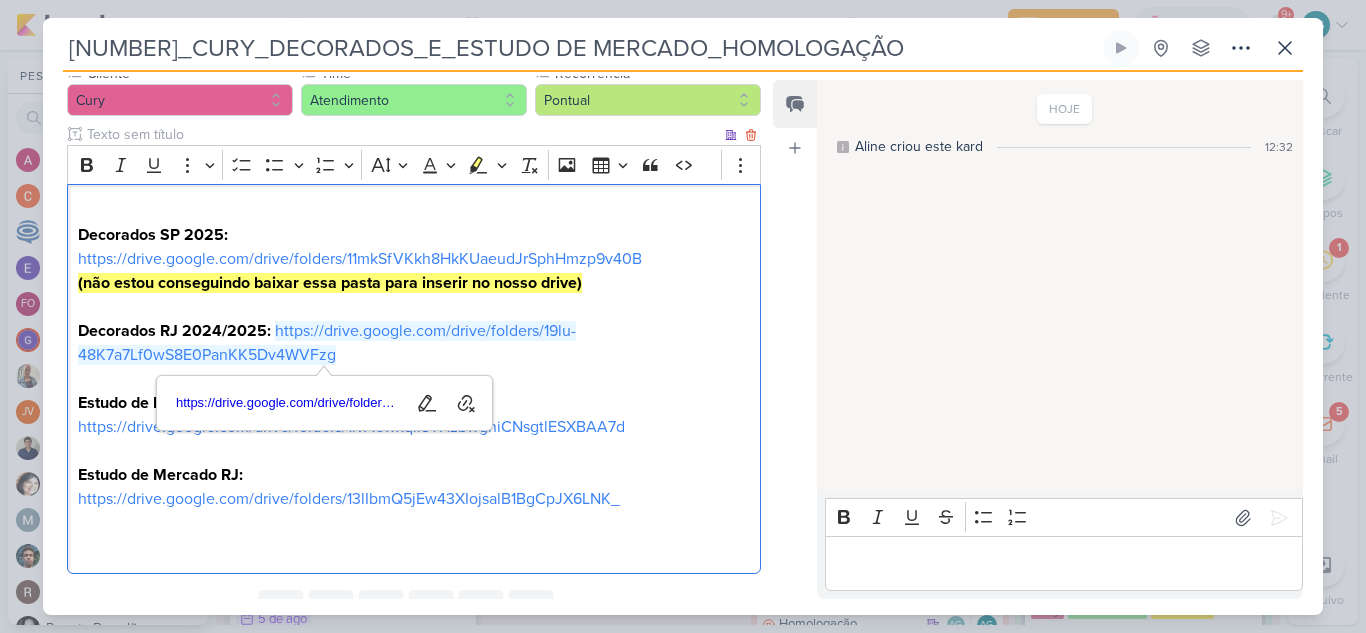 click at bounding box center [414, 379] 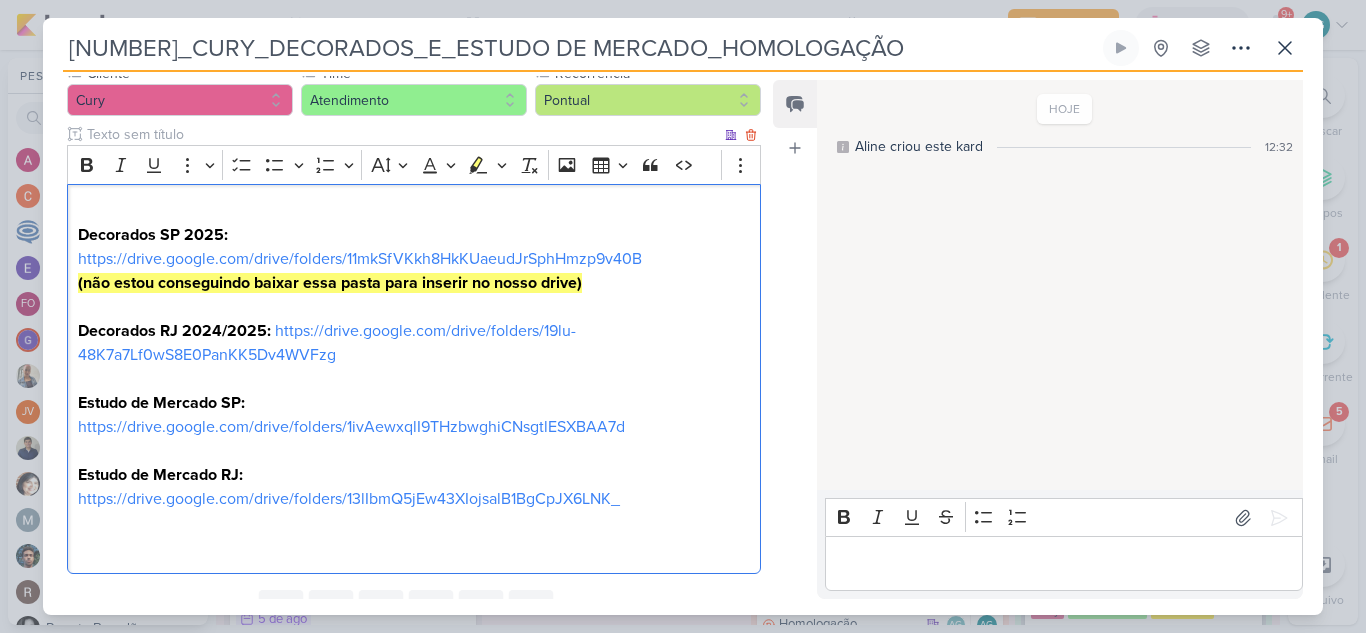 click on "Decorados SP 2025:   https://drive.google.com/drive/folders/11mkSfVKkh8HkKUaeudJrSphHmzp9v40B (não estou conseguindo baixar essa pasta para inserir no nosso drive)" at bounding box center (414, 259) 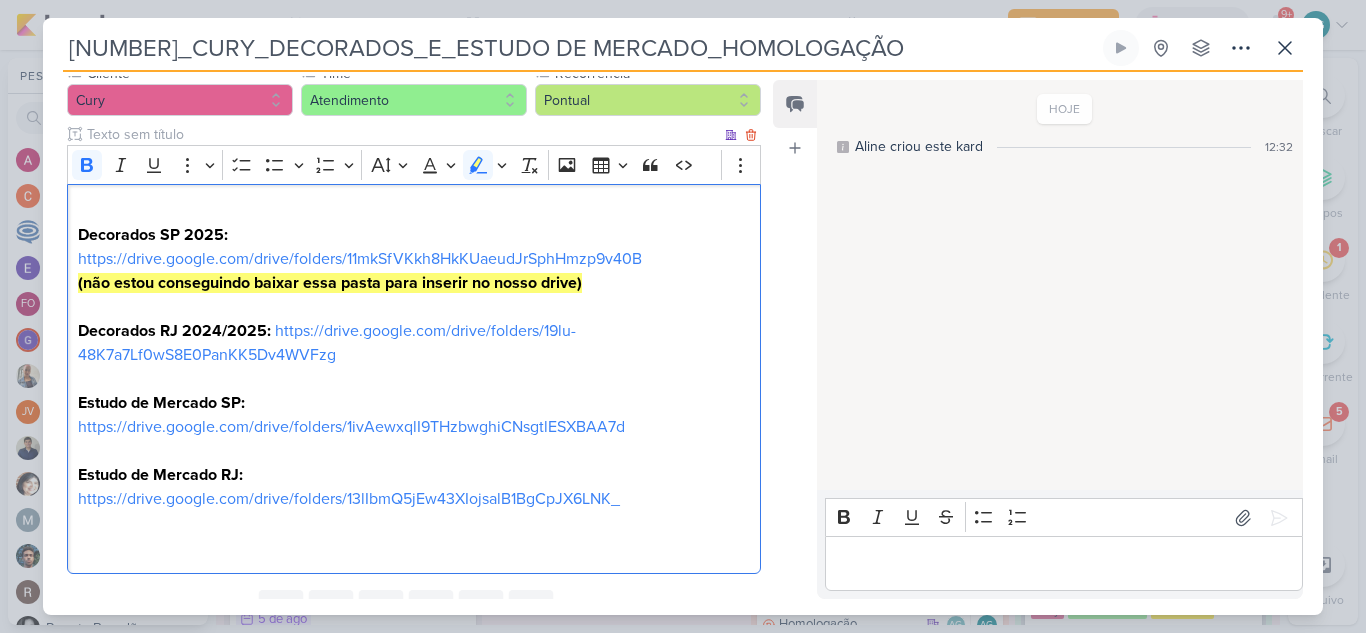 click on "(não estou conseguindo baixar essa pasta para inserir no nosso drive)" at bounding box center [330, 283] 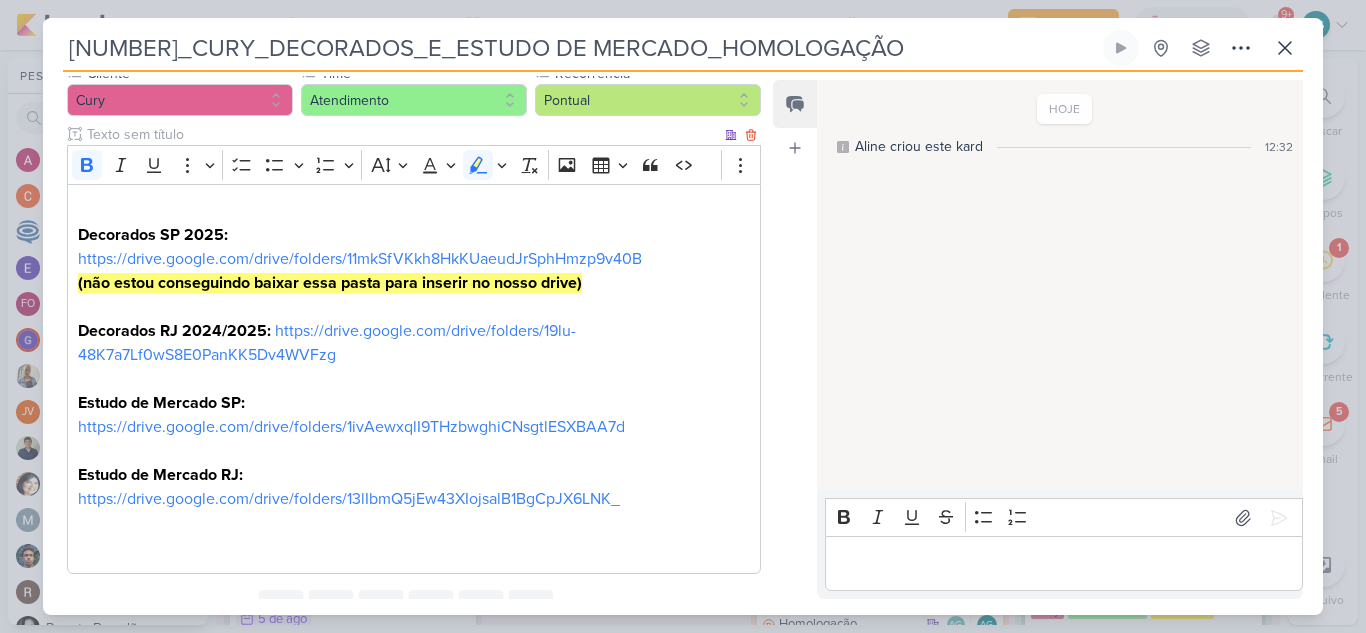 click on "(não estou conseguindo baixar essa pasta para inserir no nosso drive)" at bounding box center [330, 283] 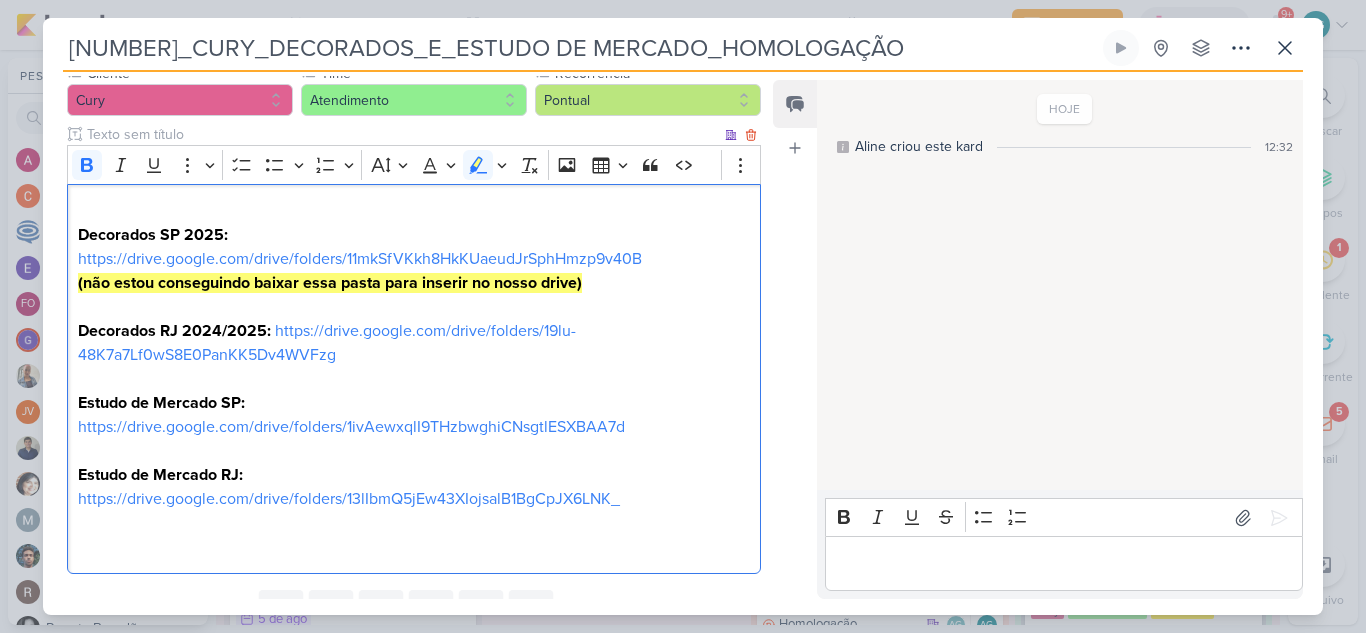 click on "(não estou conseguindo baixar essa pasta para inserir no nosso drive)" at bounding box center (330, 283) 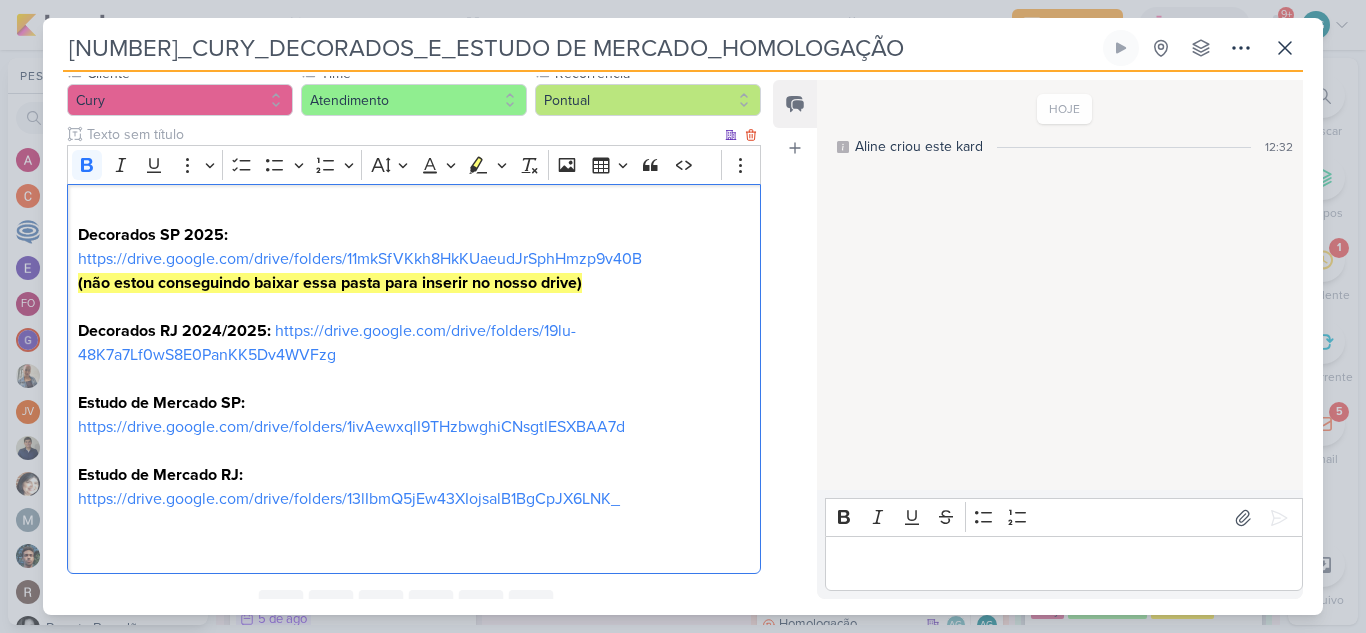 click on "Estudo de Mercado SP:   https://drive.google.com/drive/folders/1ivAewxqlI9THzbwghiCNsgtlESXBAA7d" at bounding box center [414, 415] 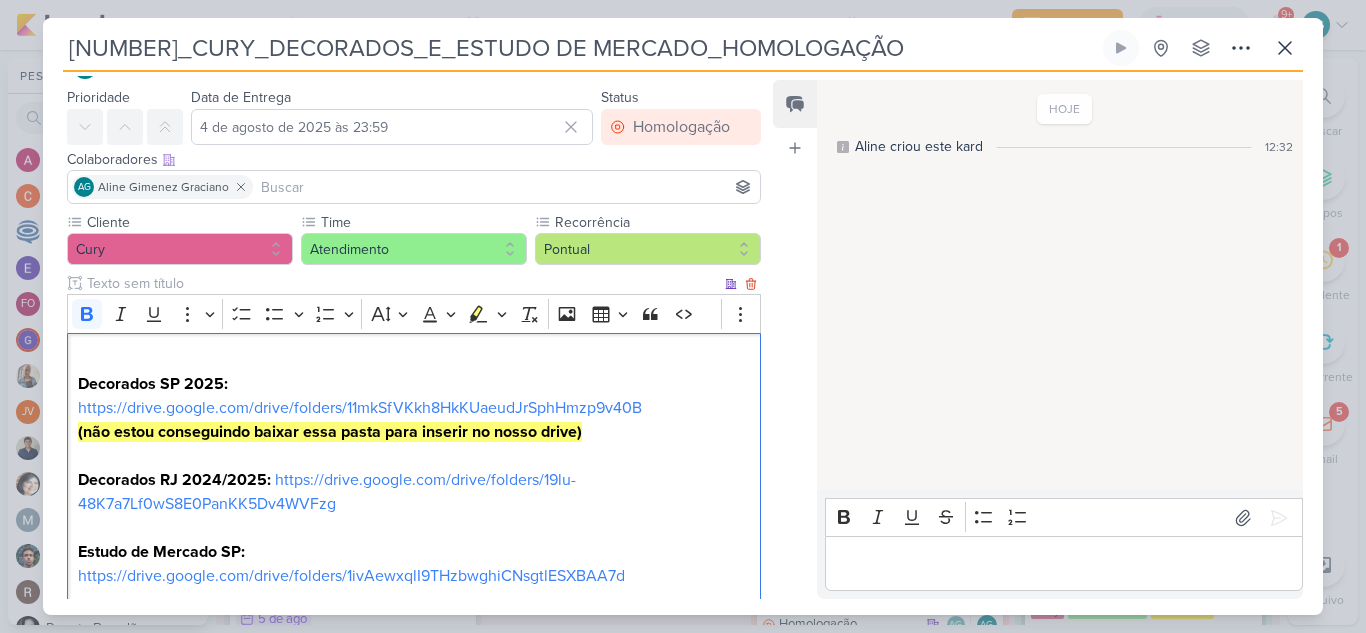 scroll, scrollTop: 0, scrollLeft: 0, axis: both 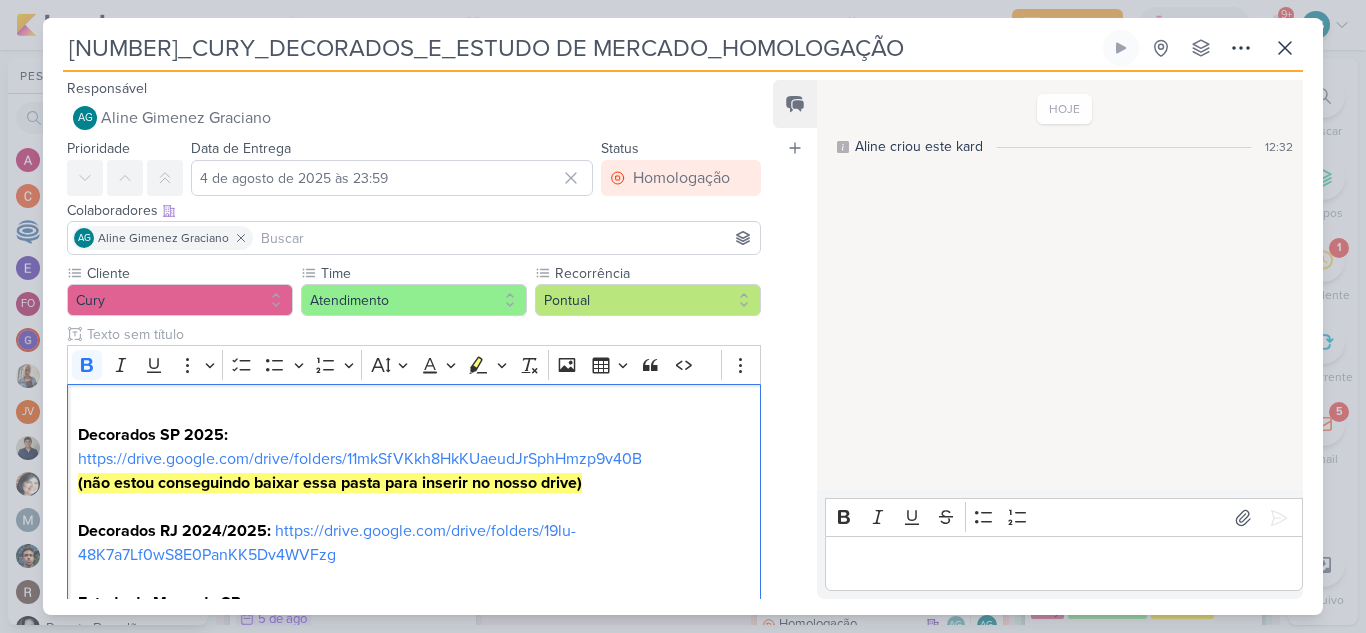 click at bounding box center (506, 238) 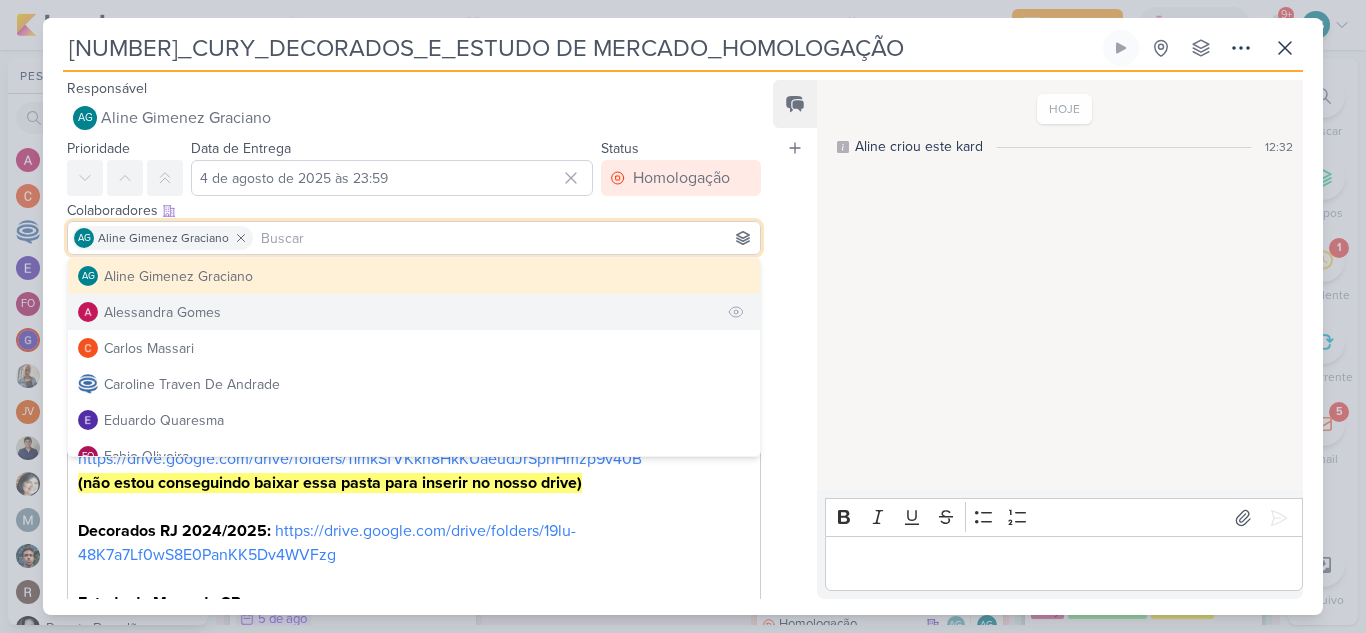 click on "Alessandra Gomes" at bounding box center (414, 312) 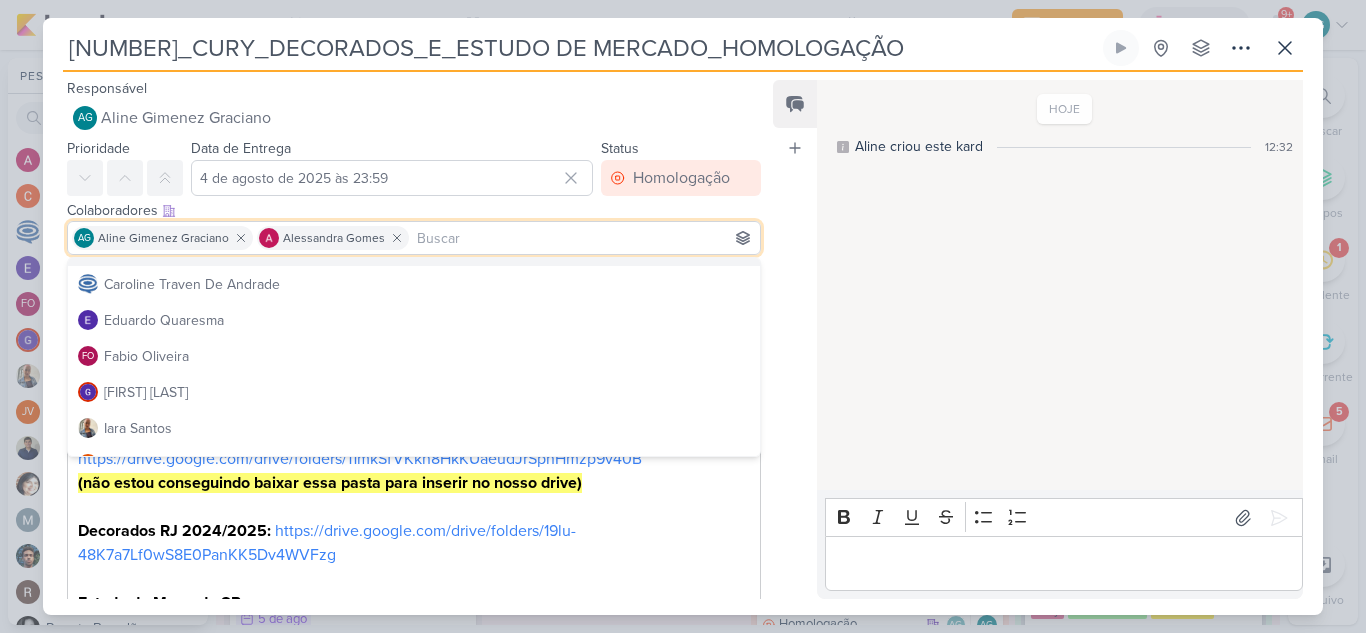 scroll, scrollTop: 200, scrollLeft: 0, axis: vertical 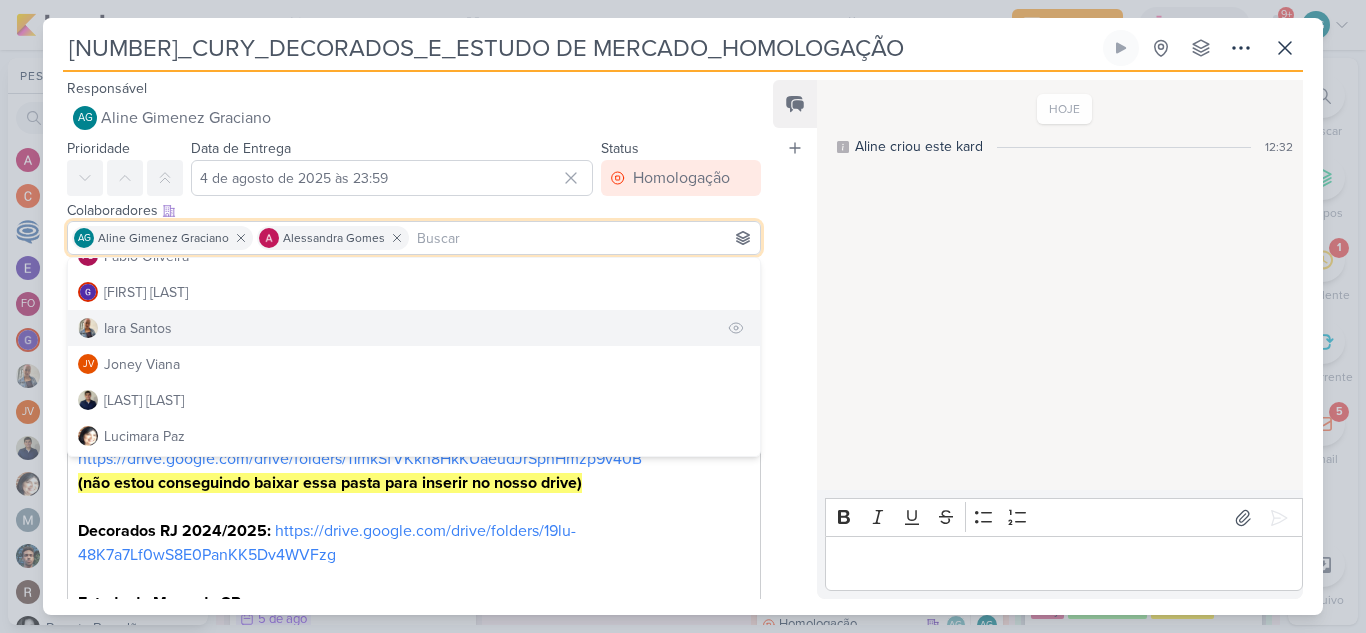 click on "Iara Santos" at bounding box center (414, 328) 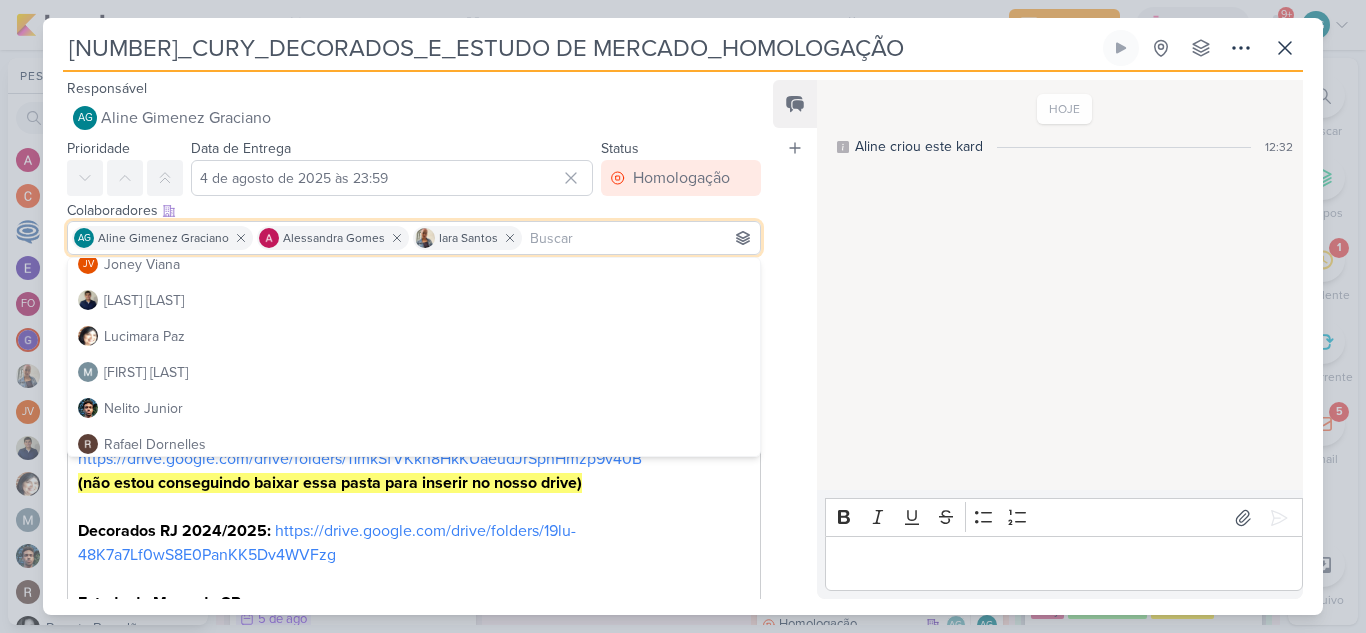 scroll, scrollTop: 400, scrollLeft: 0, axis: vertical 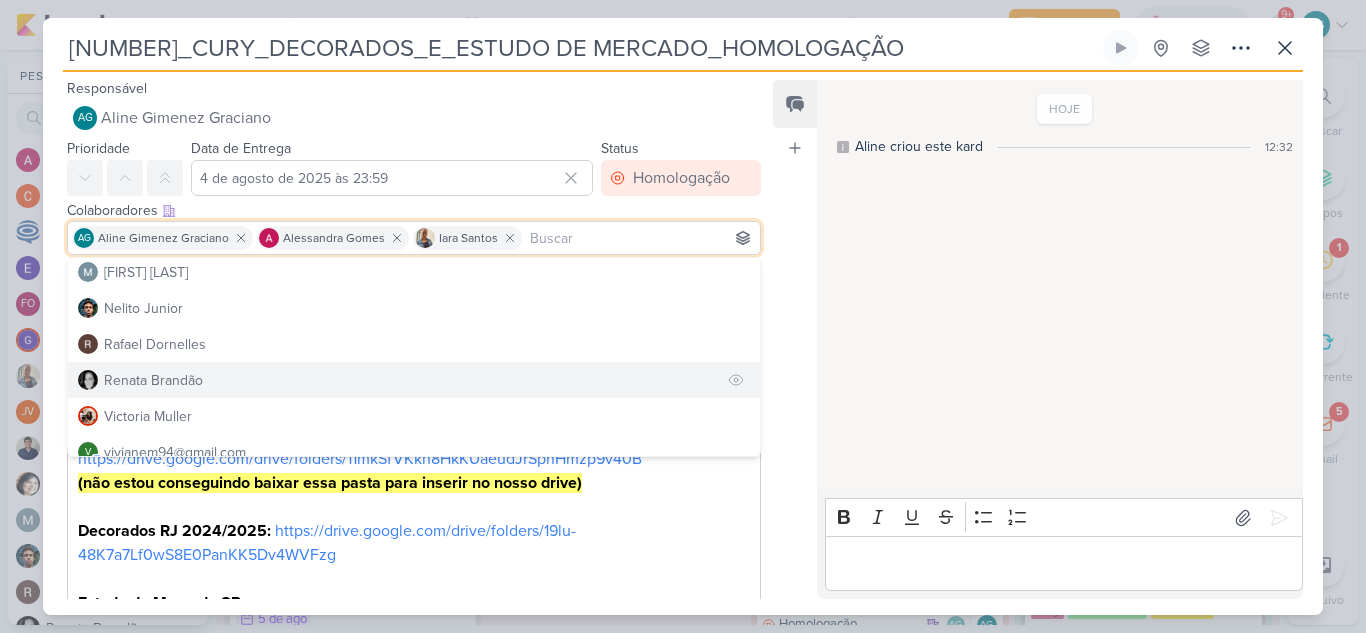 click on "Renata Brandão" at bounding box center (153, 380) 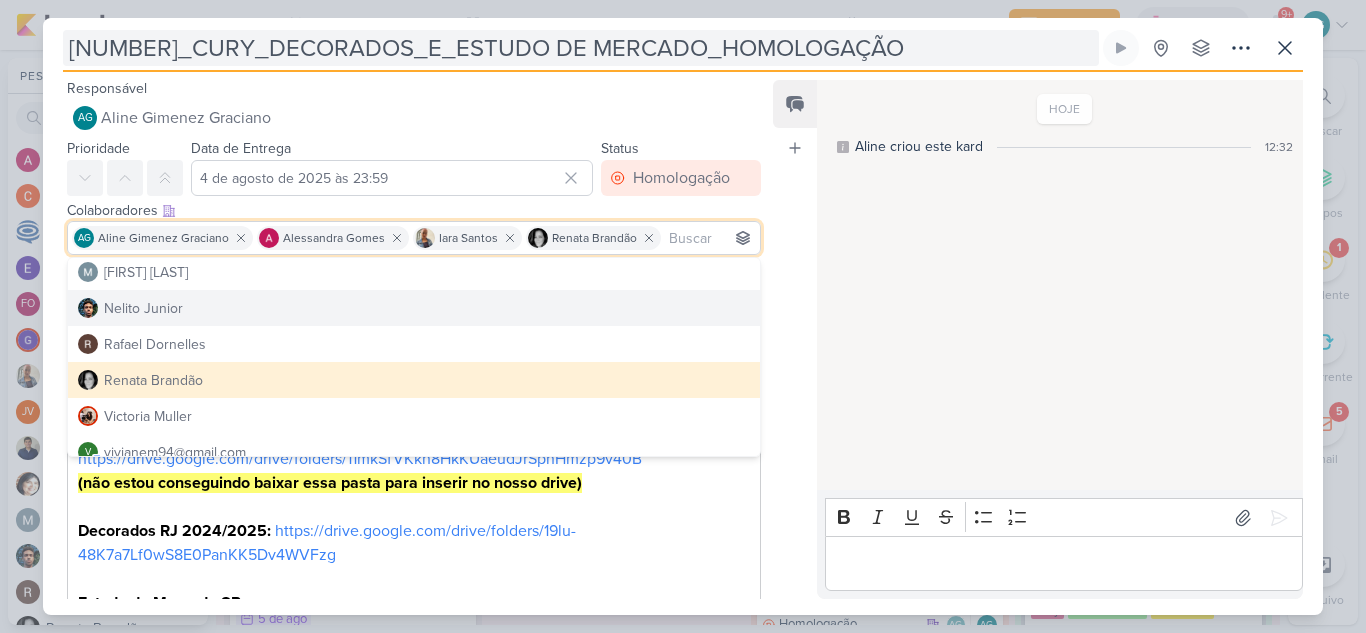 click on "[NUMBER]_CURY_DECORADOS_E_ESTUDO DE MERCADO_HOMOLOGAÇÃO" at bounding box center (581, 48) 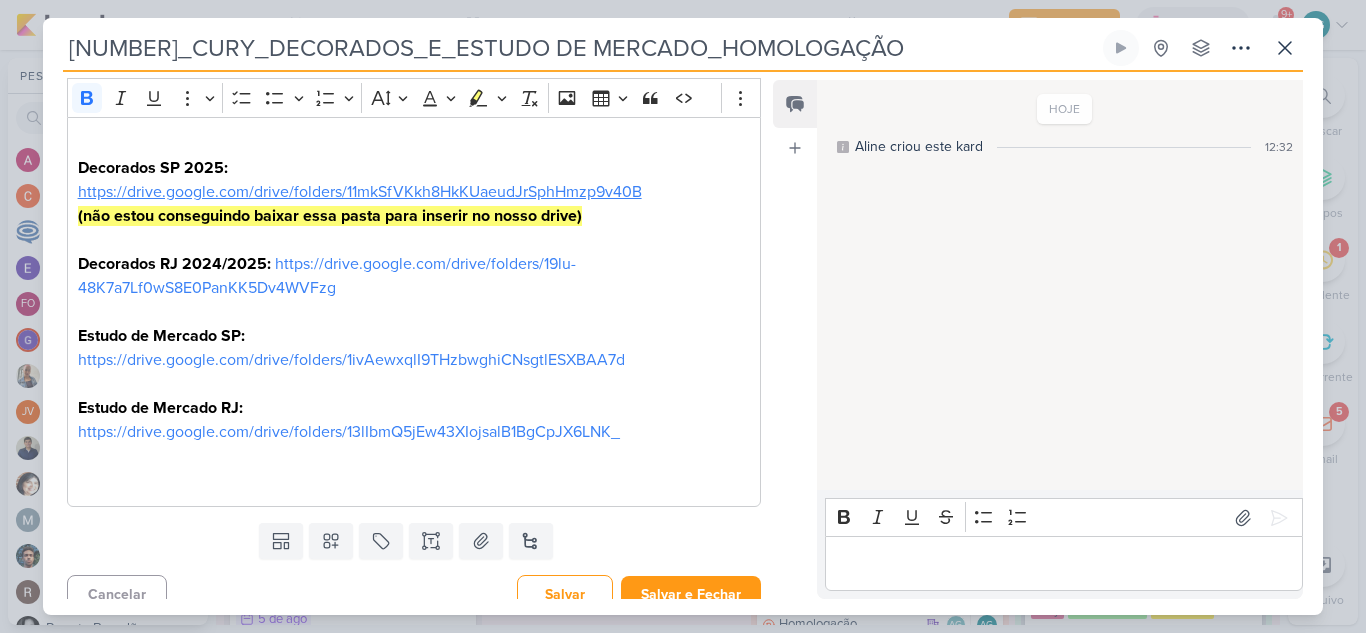 scroll, scrollTop: 286, scrollLeft: 0, axis: vertical 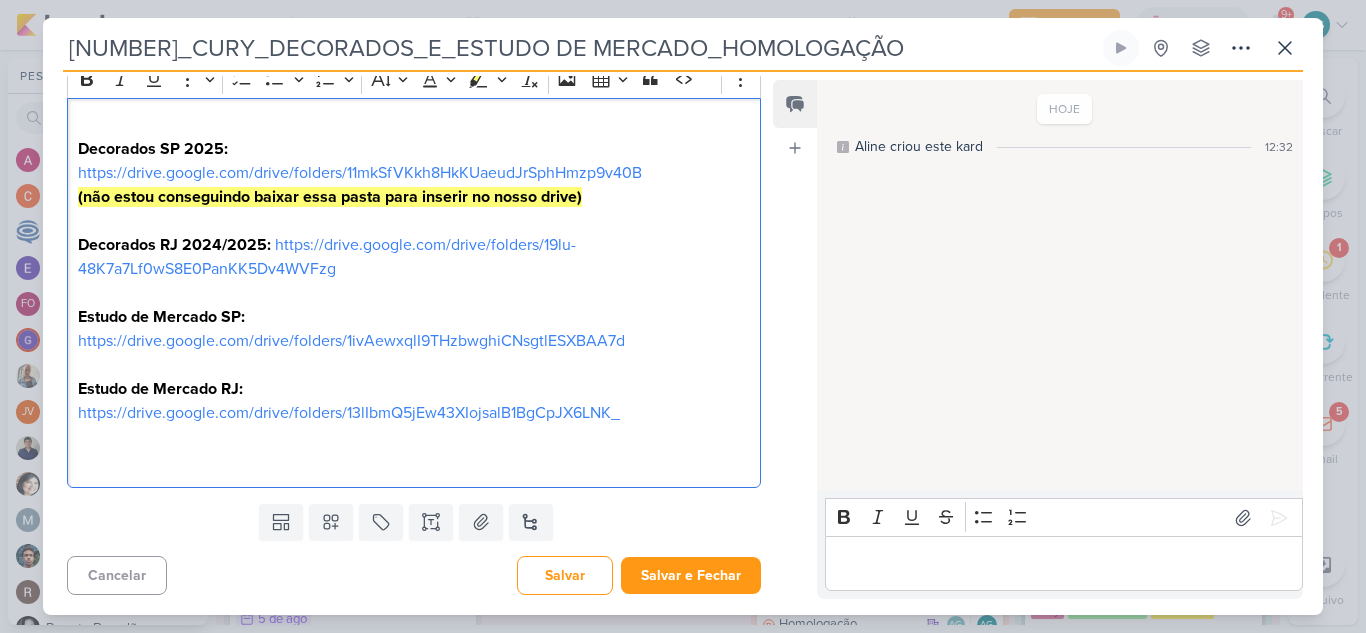 click at bounding box center (414, 461) 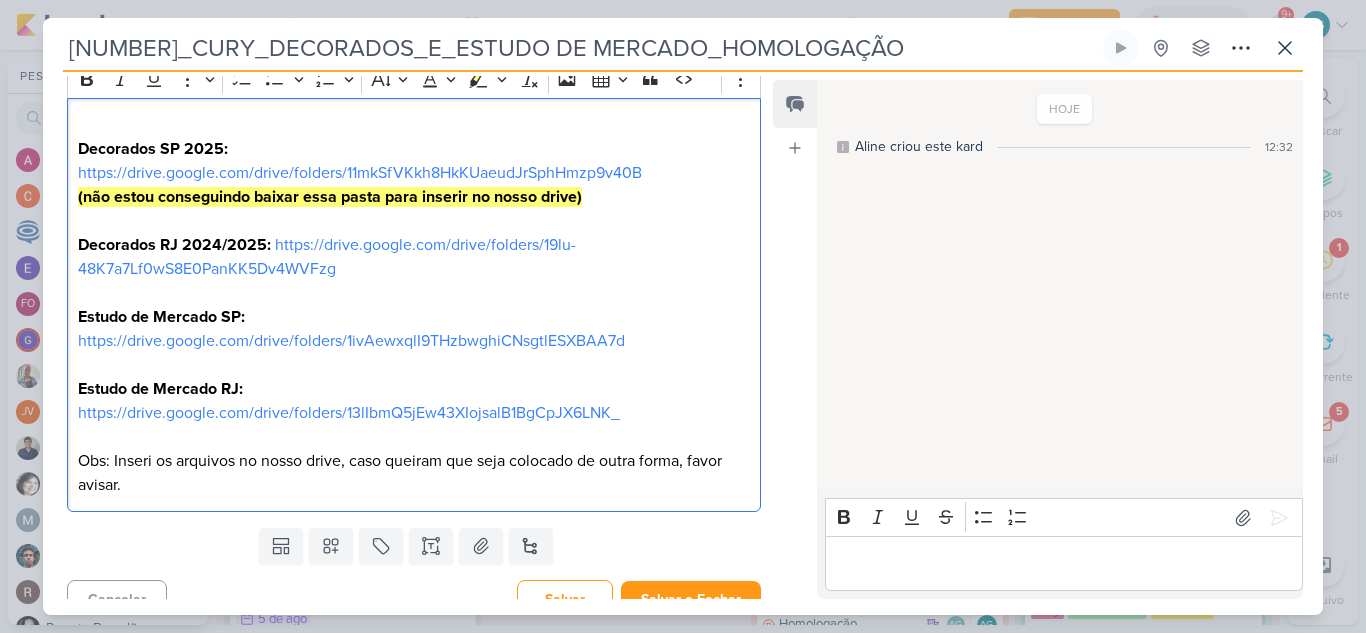 click at bounding box center [414, 293] 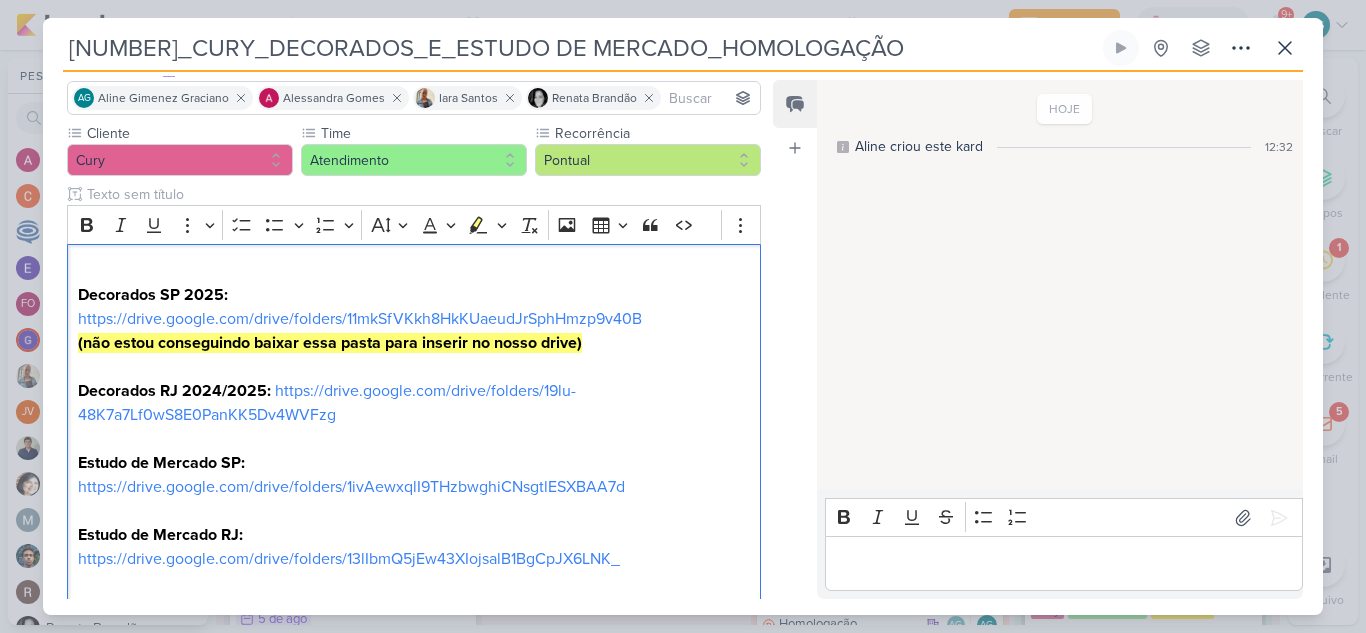 scroll, scrollTop: 0, scrollLeft: 0, axis: both 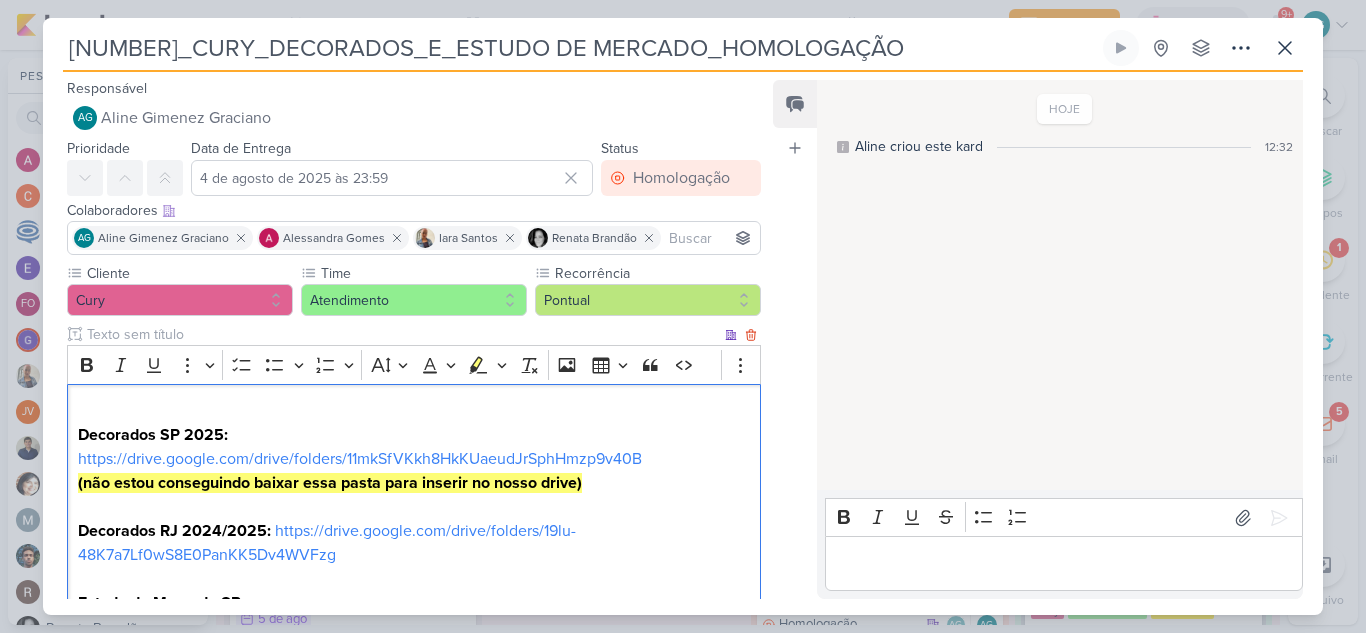 click on "Decorados SP 2025:   https://drive.google.com/drive/folders/11mkSfVKkh8HkKUaeudJrSphHmzp9v40B (não estou conseguindo baixar essa pasta para inserir no nosso drive)" at bounding box center [414, 459] 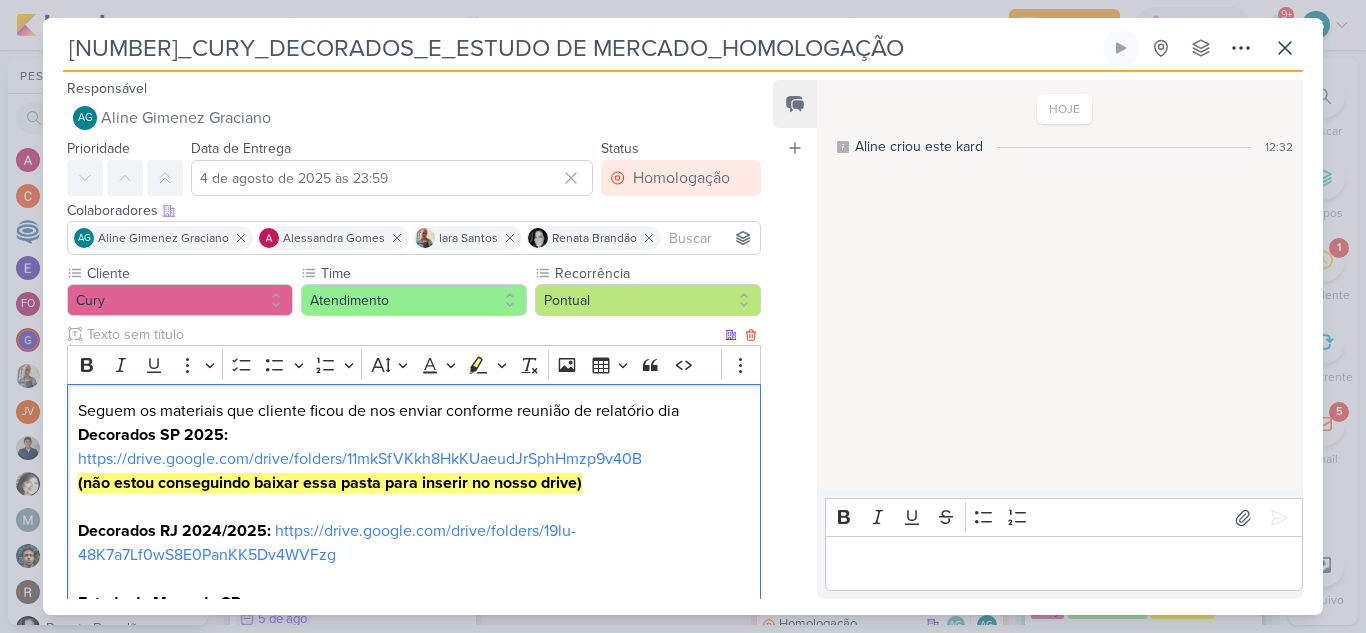 click on "⁠⁠⁠⁠⁠⁠⁠Seguem os materiais que cliente ficou de nos enviar conforme reunião de relatório dia Decorados [CITY] 2025:   (não estou conseguindo baixar essa pasta para inserir no nosso drive)" at bounding box center [414, 459] 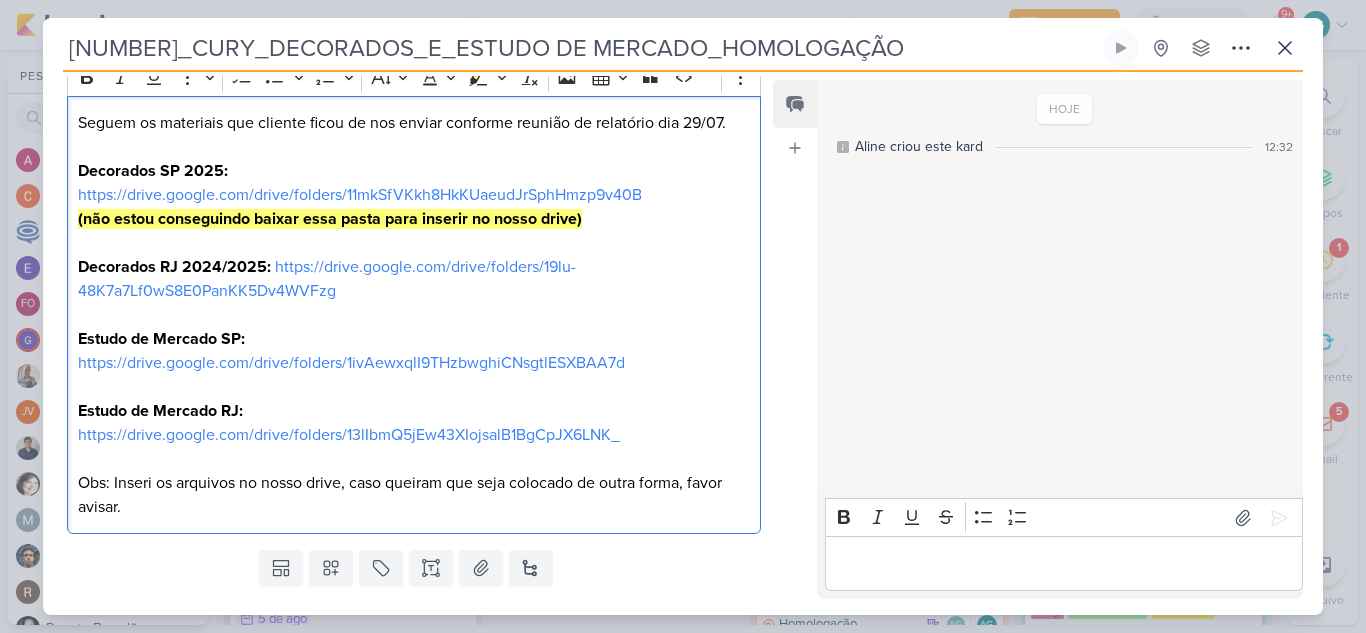 scroll, scrollTop: 334, scrollLeft: 0, axis: vertical 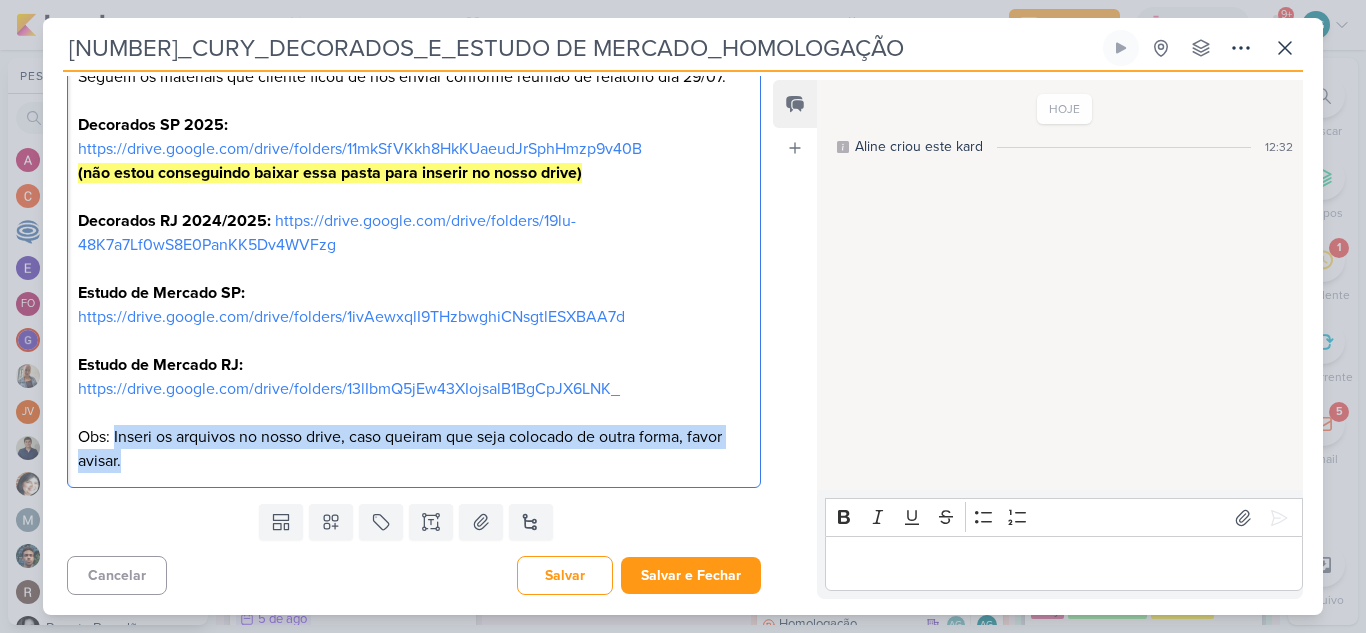 drag, startPoint x: 120, startPoint y: 436, endPoint x: 145, endPoint y: 452, distance: 29.681644 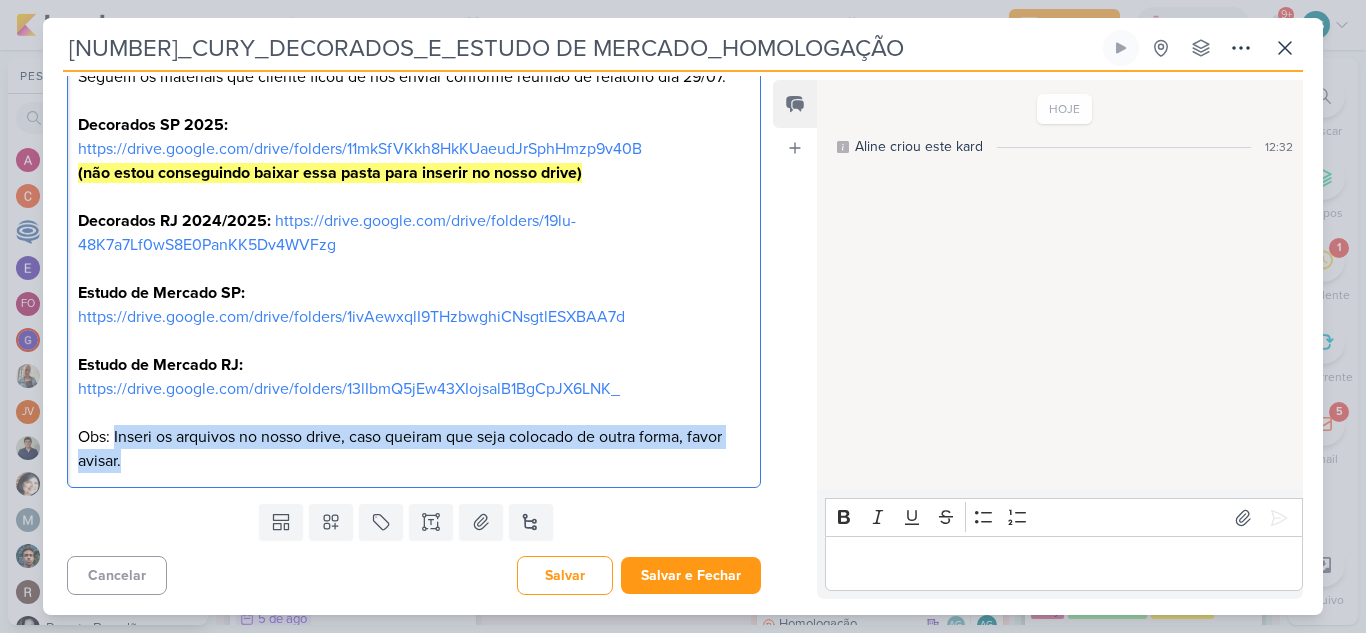 copy on "Inseri os arquivos no nosso drive, caso queiram que seja colocado de outra forma, favor avisar." 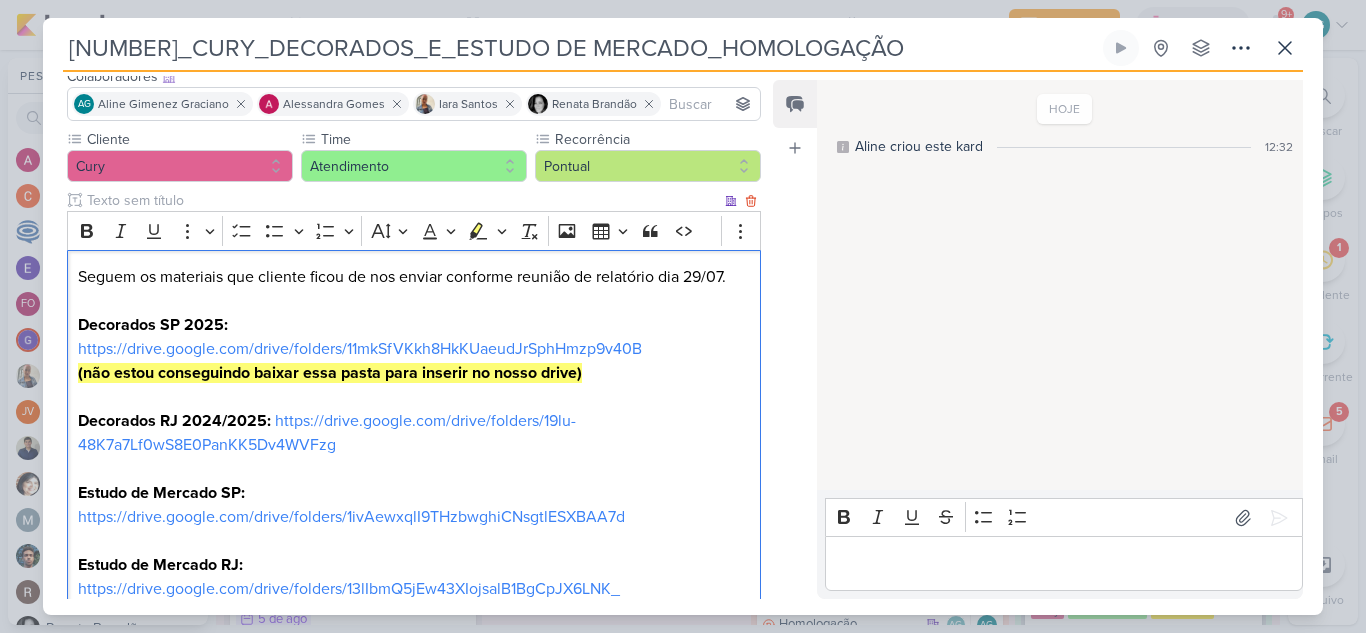 click on "Seguem os materiais que cliente ficou de nos enviar conforme reunião de relatório dia 29/07. Decorados SP 2025:   https://drive.google.com/drive/folders/11mkSfVKkh8HkKUaeudJrSphHmzp9v40B (não estou conseguindo baixar essa pasta para inserir no nosso drive)" at bounding box center [414, 337] 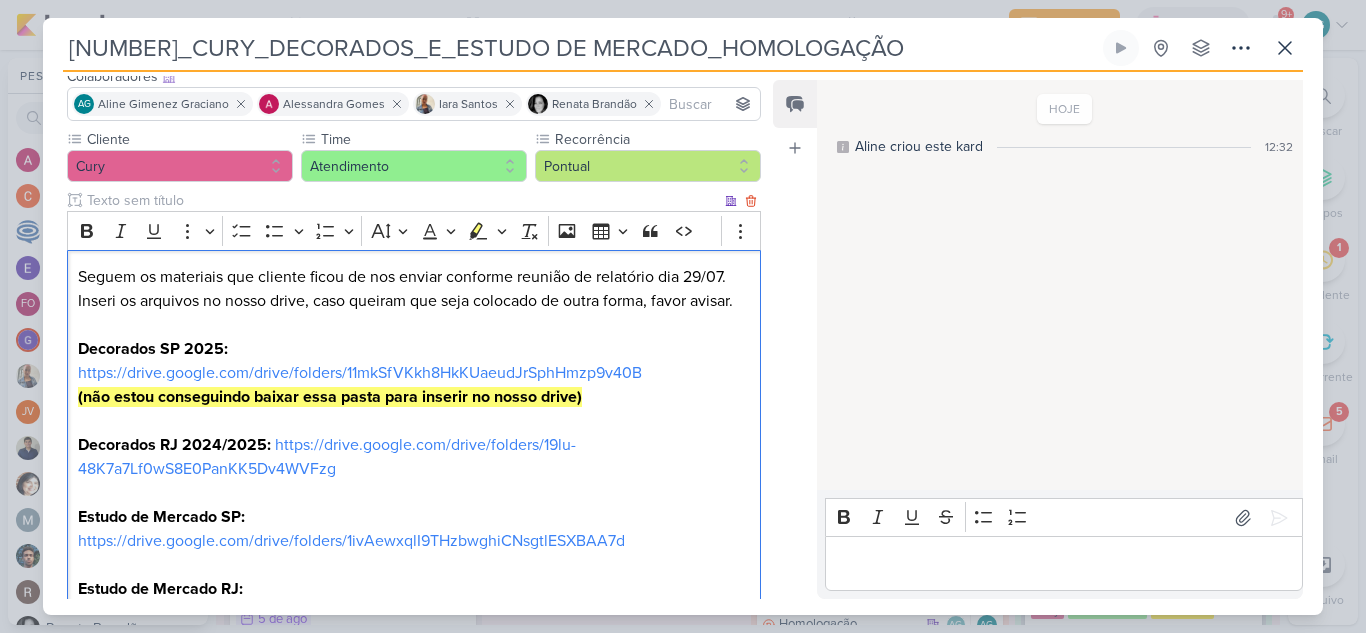 click on "Decorados SP 2025:   https://drive.google.com/drive/folders/11mkSfVKkh8HkKUaeudJrSphHmzp9v40B (não estou conseguindo baixar essa pasta para inserir no nosso drive)" at bounding box center (414, 349) 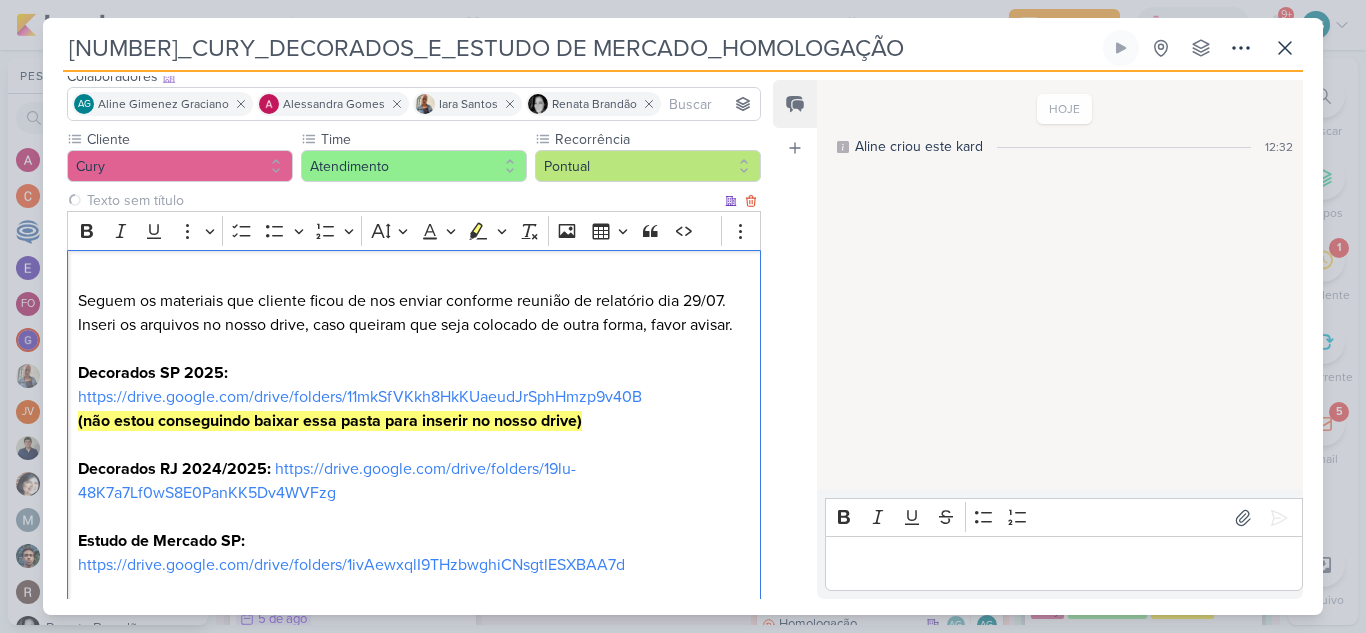click on "Decorados SP 2025:   https://drive.google.com/drive/folders/11mkSfVKkh8HkKUaeudJrSphHmzp9v40B (não estou conseguindo baixar essa pasta para inserir no nosso drive)" at bounding box center (414, 361) 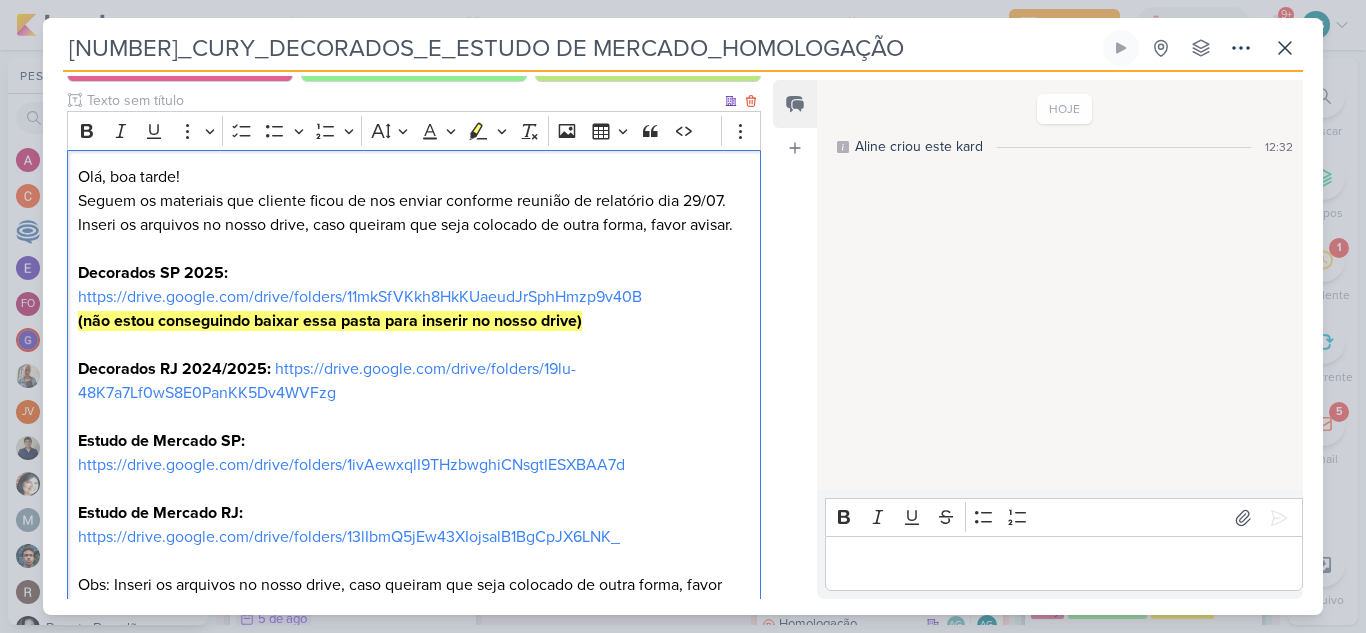 scroll, scrollTop: 334, scrollLeft: 0, axis: vertical 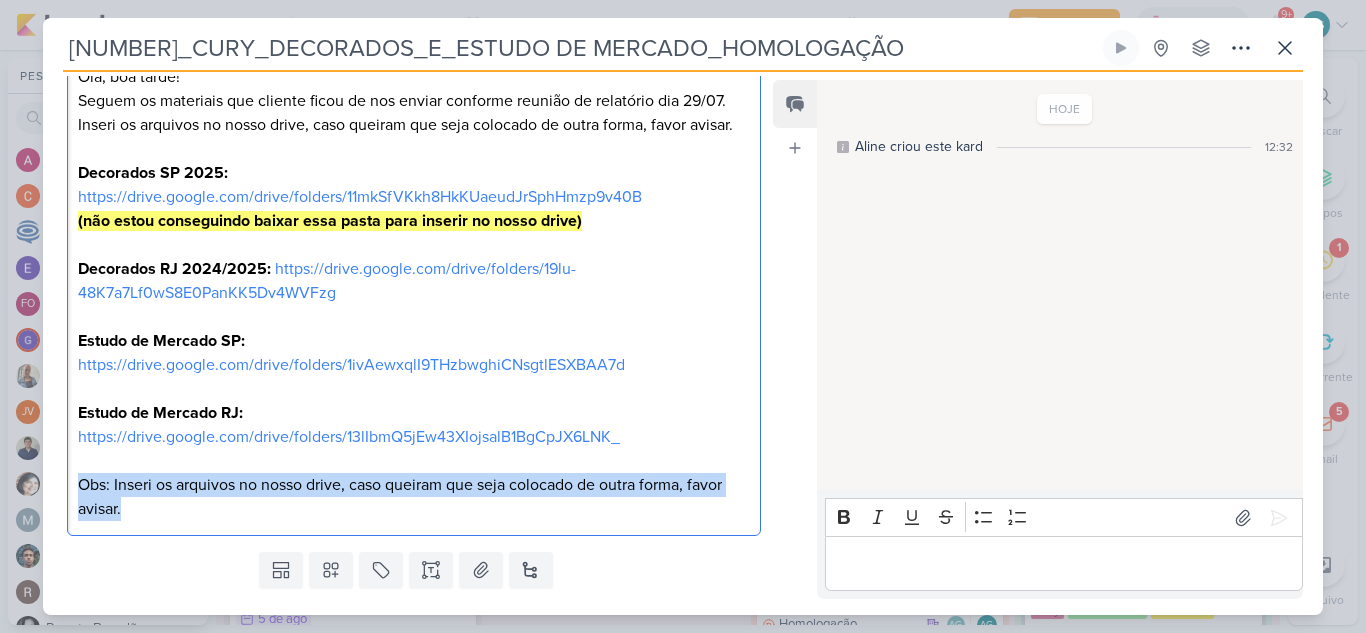 drag, startPoint x: 154, startPoint y: 504, endPoint x: 42, endPoint y: 480, distance: 114.54257 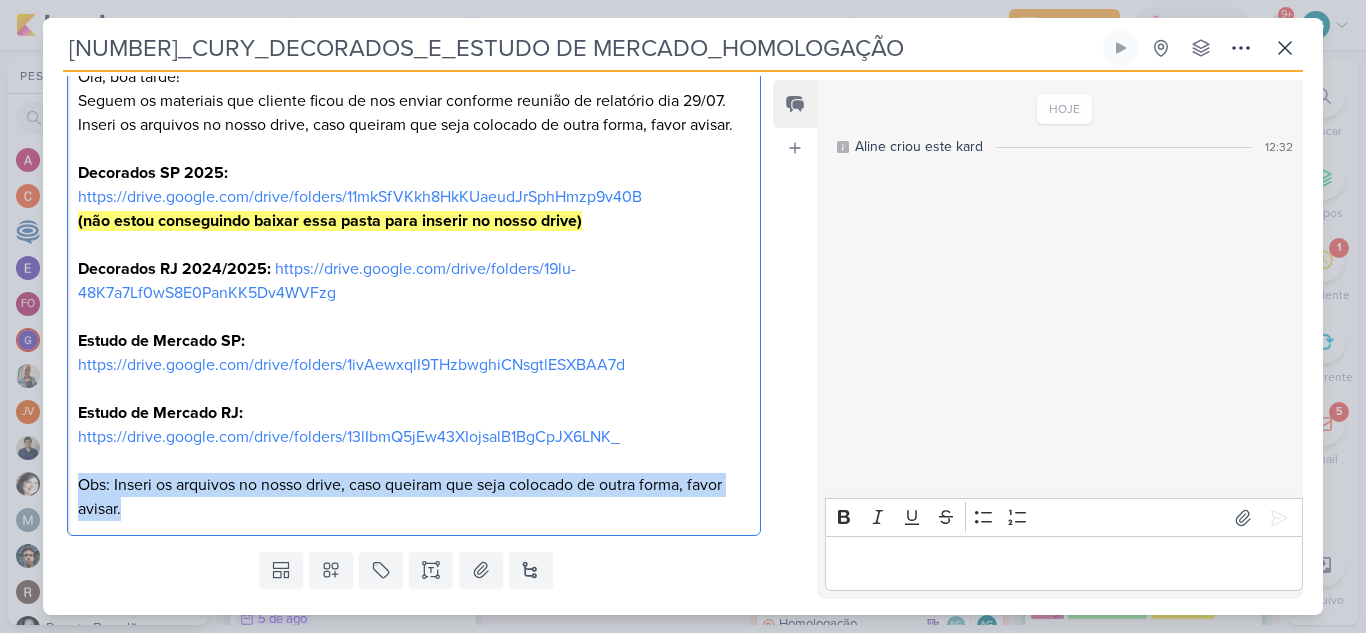 click on "[NUMBER]_CURY_DECORADOS_E_ESTUDO DE MERCADO_HOMOLOGAÇÃO" at bounding box center (683, 316) 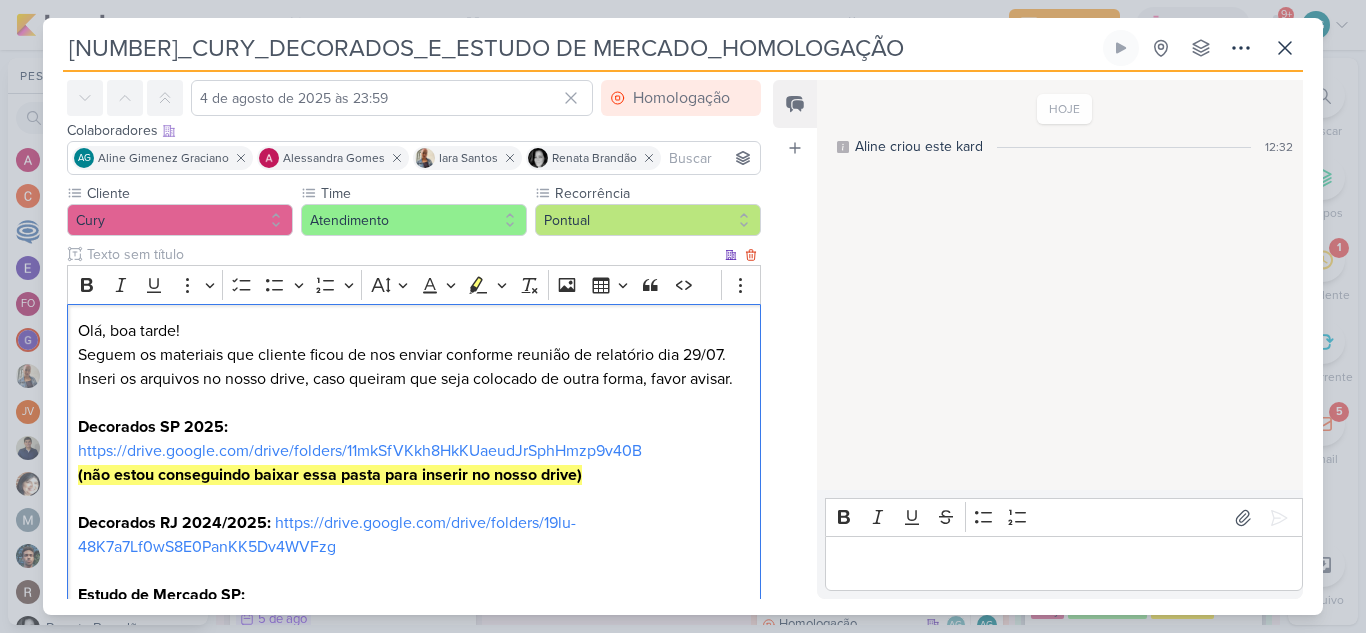 scroll, scrollTop: 0, scrollLeft: 0, axis: both 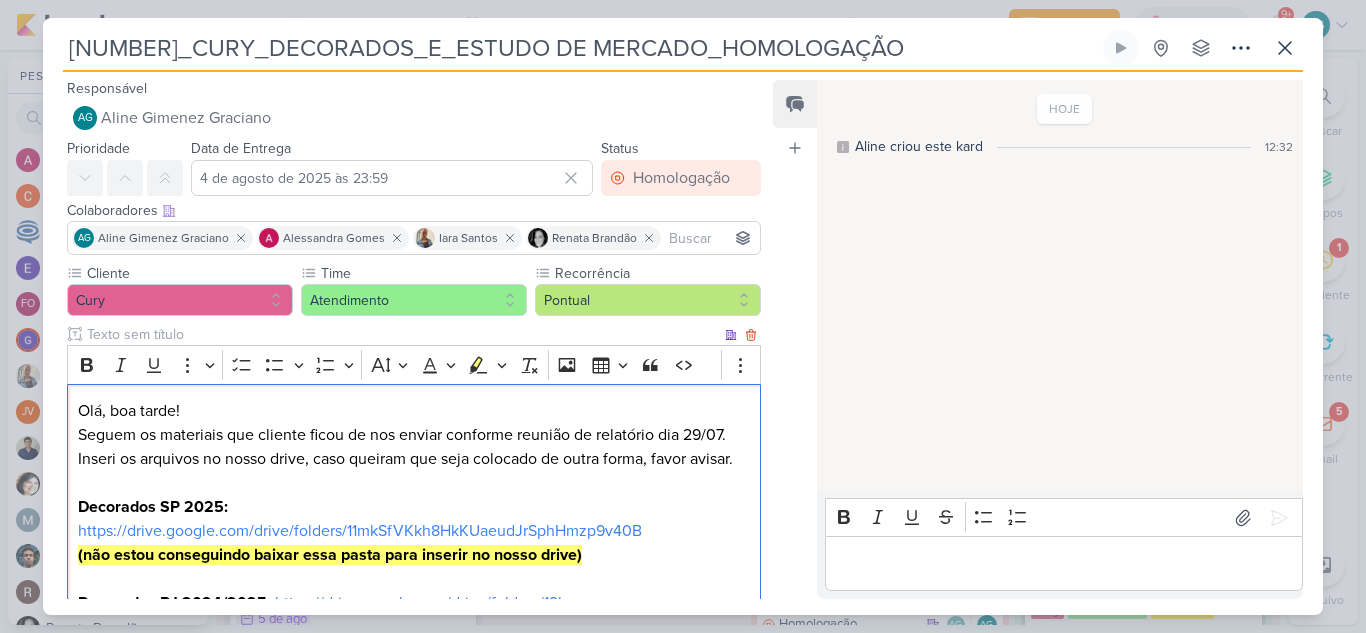 click on "Olá, boa tarde! Seguem os materiais que cliente ficou de nos enviar conforme reunião de relatório dia 29/07. Inseri os arquivos no nosso drive, caso queiram que seja colocado de outra forma, favor avisar. Decorados SP 2025: https://drive.google.com/drive/folders/11mkSfVKkh8HkKUaeudJrSphHmzp9v40B (não estou conseguindo baixar essa pasta para inserir no nosso drive)" at bounding box center (414, 495) 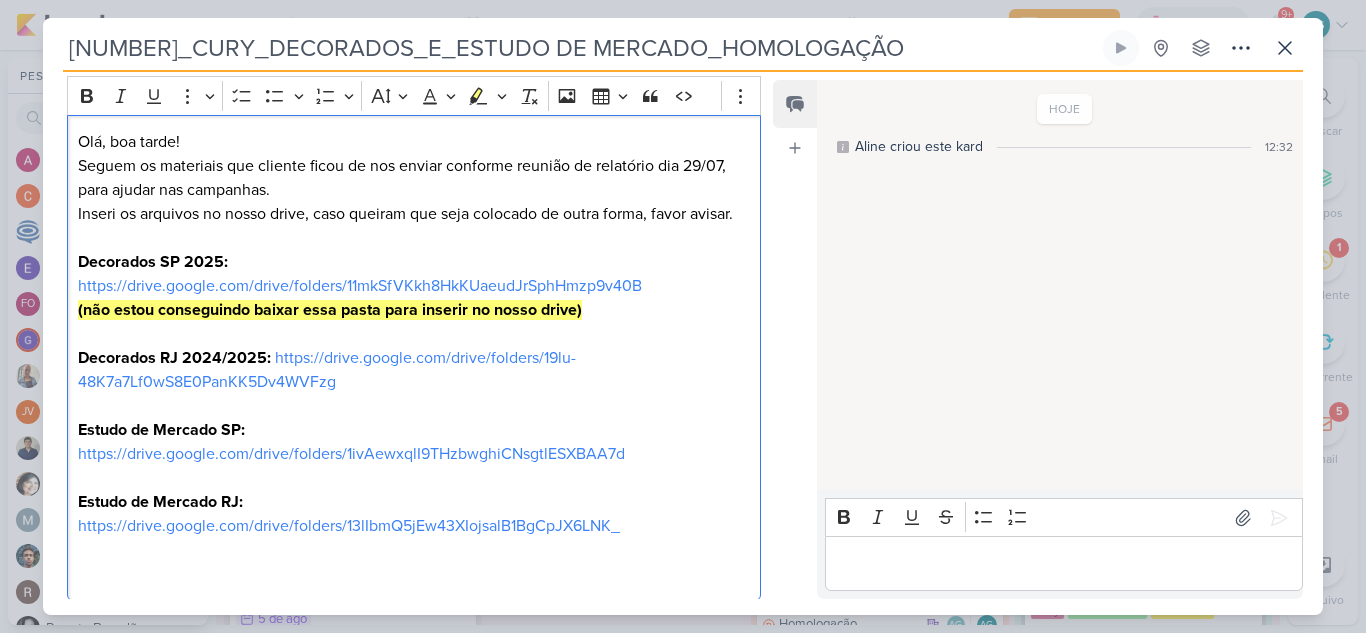 scroll, scrollTop: 300, scrollLeft: 0, axis: vertical 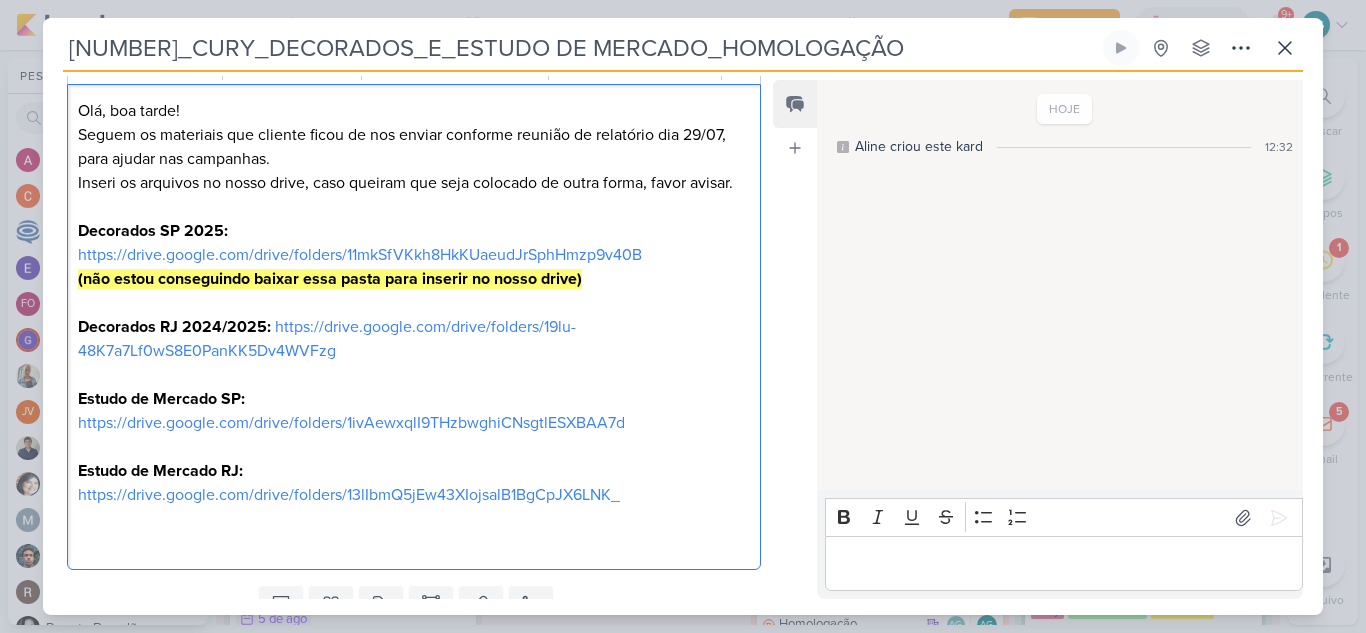 click on "Decorados SP 2025:" at bounding box center [153, 231] 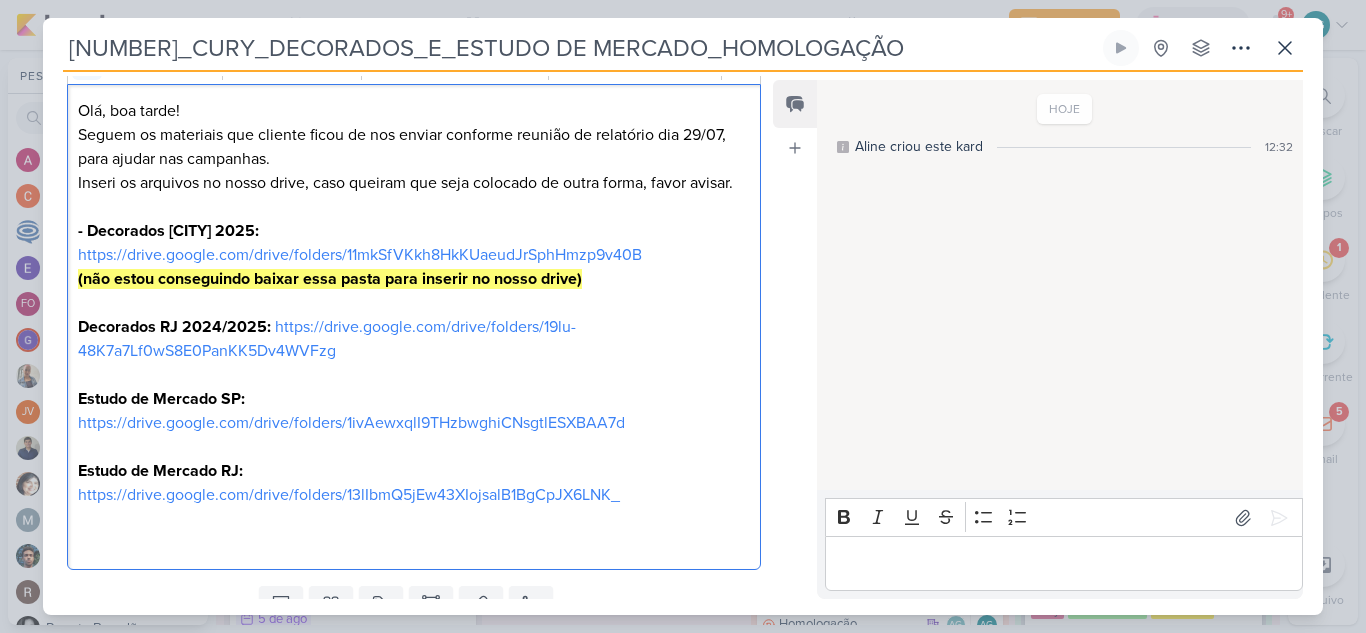 click on "Olá, boa tarde! Seguem os materiais que cliente ficou de nos enviar conforme reunião de relatório dia 29/07, para ajudar nas campanhas. Inseri os arquivos no nosso drive, caso queiram que seja colocado de outra forma, favor avisar. - Decorados SP 2025: https://drive.google.com/drive/folders/11mkSfVKkh8HkKUaeudJrSphHmzp9v40B (não estou conseguindo baixar essa pasta para inserir no nosso drive) Decorados RJ 2024/2025: https://drive.google.com/drive/folders/19lu-48K7a7Lf0wS8E0PanKK5Dv4WVFzg Estudo de Mercado SP: https://drive.google.com/drive/folders/1ivAewxqlI9THzbwghiCNsgtlESXBAA7d Estudo de Mercado RJ: https://drive.google.com/drive/folders/13lIbmQ5jEw43XIojsalB1BgCpJX6LNK_" at bounding box center [414, 327] 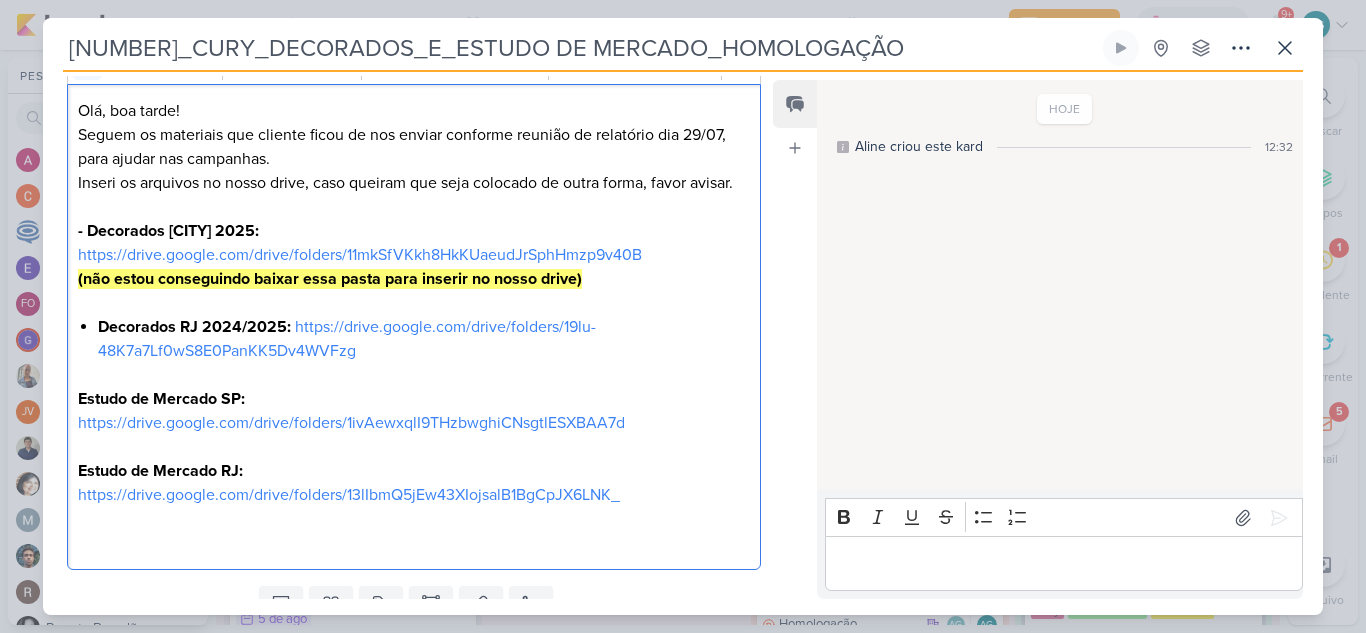 click on "- Decorados [CITY] 2025:" at bounding box center [168, 231] 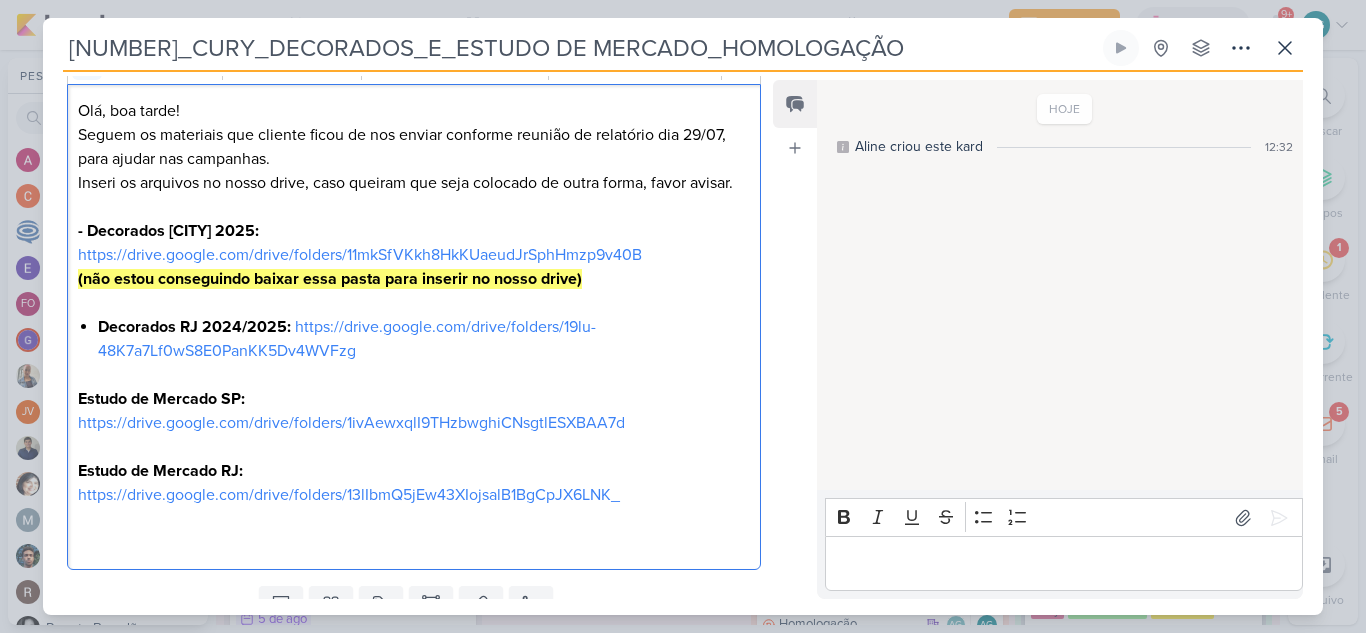 click on "Decorados RJ 2024/2025:" at bounding box center [194, 327] 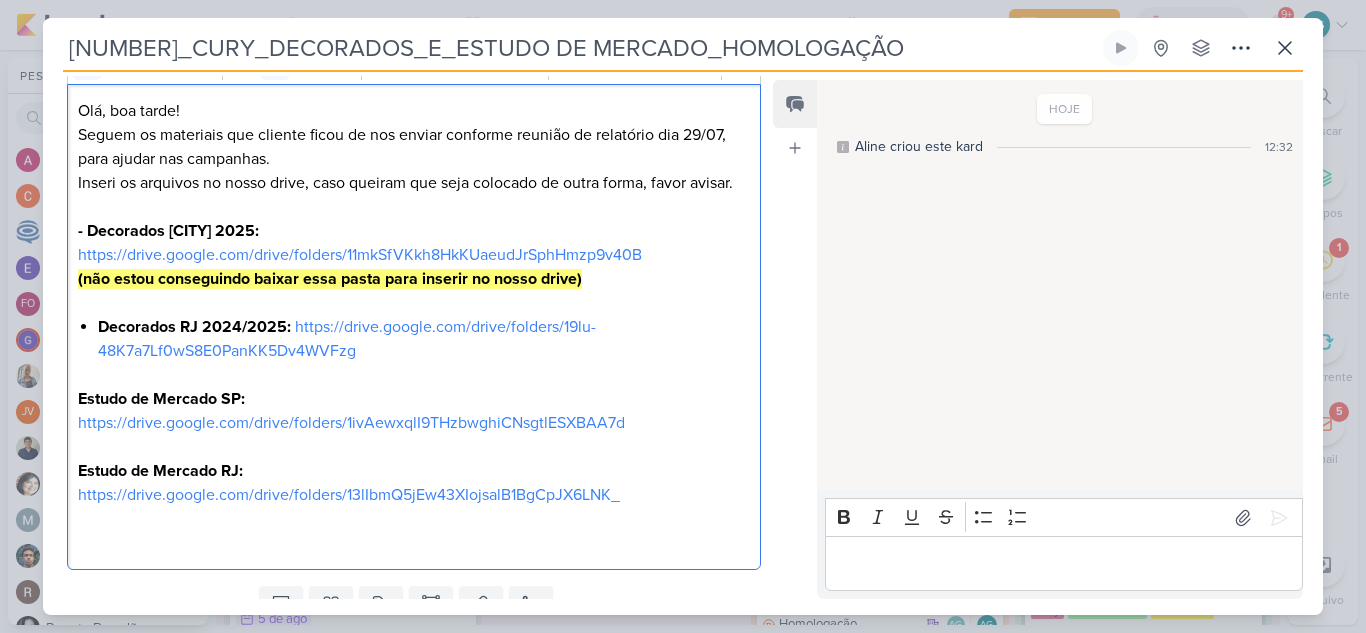 click on "Estudo de Mercado SP:" at bounding box center [161, 399] 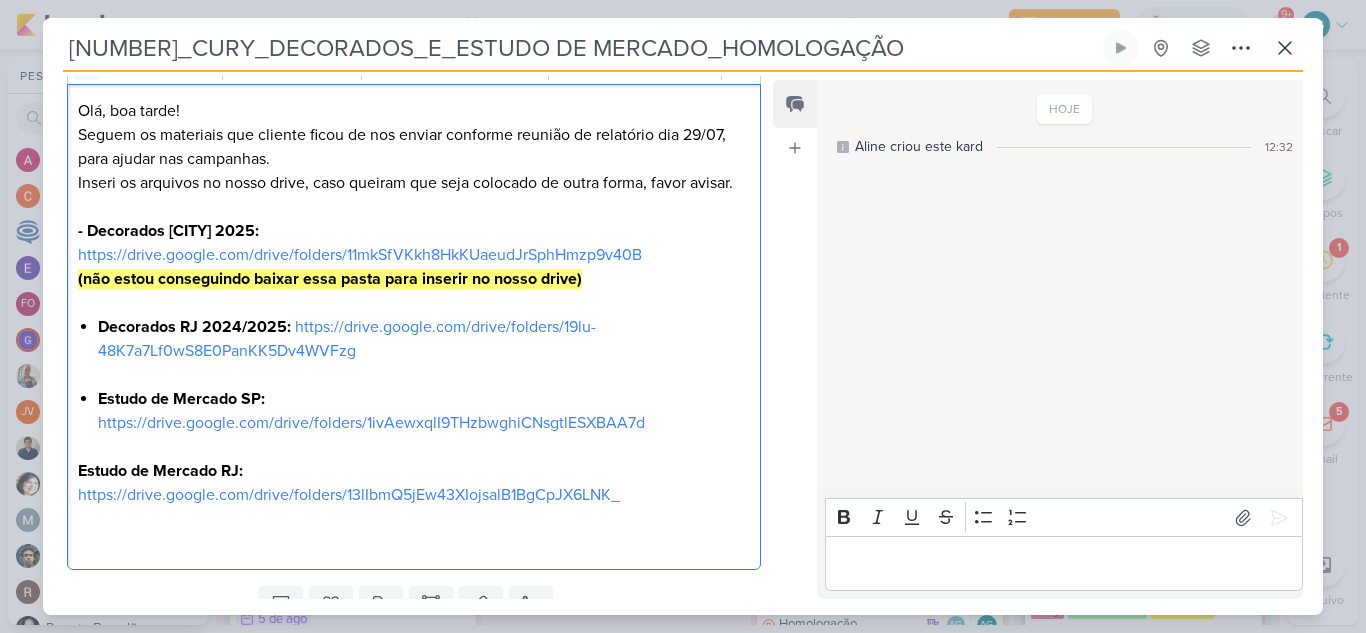 click on "Estudo de Mercado RJ:" at bounding box center [160, 471] 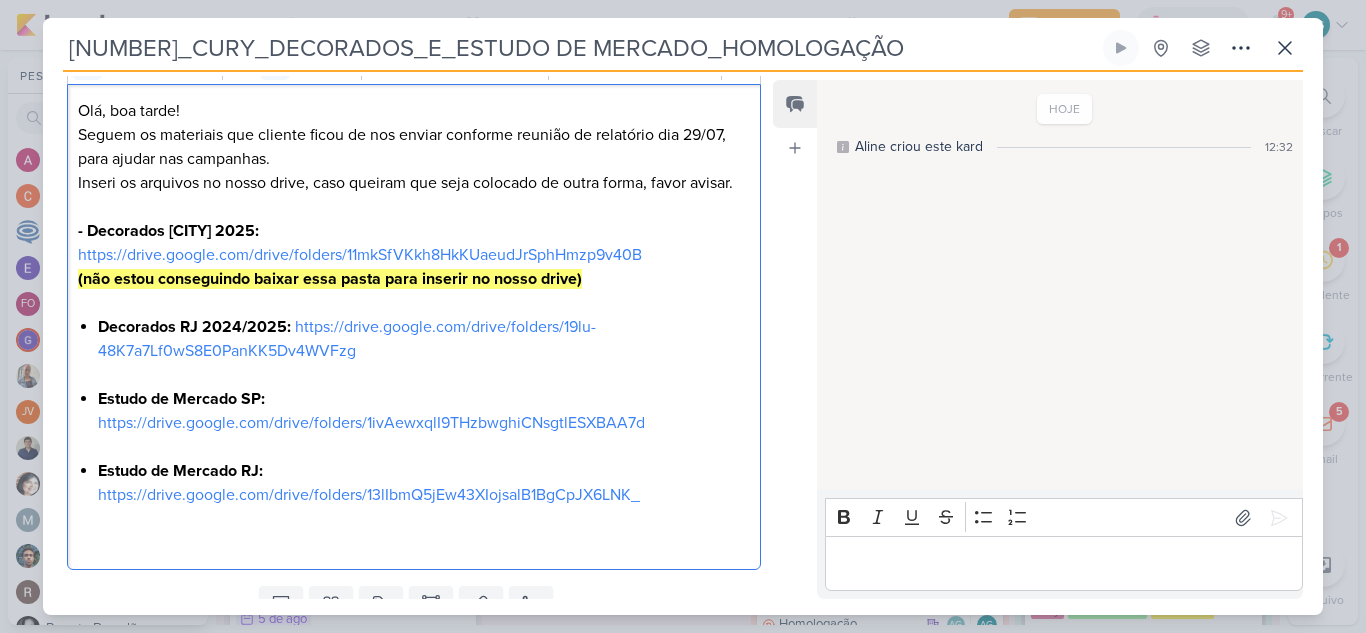 click on "Olá, boa tarde! Seguem os materiais que cliente ficou de nos enviar conforme reunião de relatório dia 29/07, para ajudar nas campanhas. Inseri os arquivos no nosso drive, caso queiram que seja colocado de outra forma, favor avisar. - Decorados SP 2025: https://drive.google.com/drive/folders/11mkSfVKkh8HkKUaeudJrSphHmzp9v40B (não estou conseguindo baixar essa pasta para inserir no nosso drive) Decorados RJ 2024/2025: https://drive.google.com/drive/folders/19lu-48K7a7Lf0wS8E0PanKK5Dv4WVFzg Estudo de Mercado SP: https://drive.google.com/drive/folders/1ivAewxqlI9THzbwghiCNsgtlESXBAA7d Estudo de Mercado RJ: https://drive.google.com/drive/folders/13lIbmQ5jEw43XIojsalB1BgCpJX6LNK_" at bounding box center [414, 327] 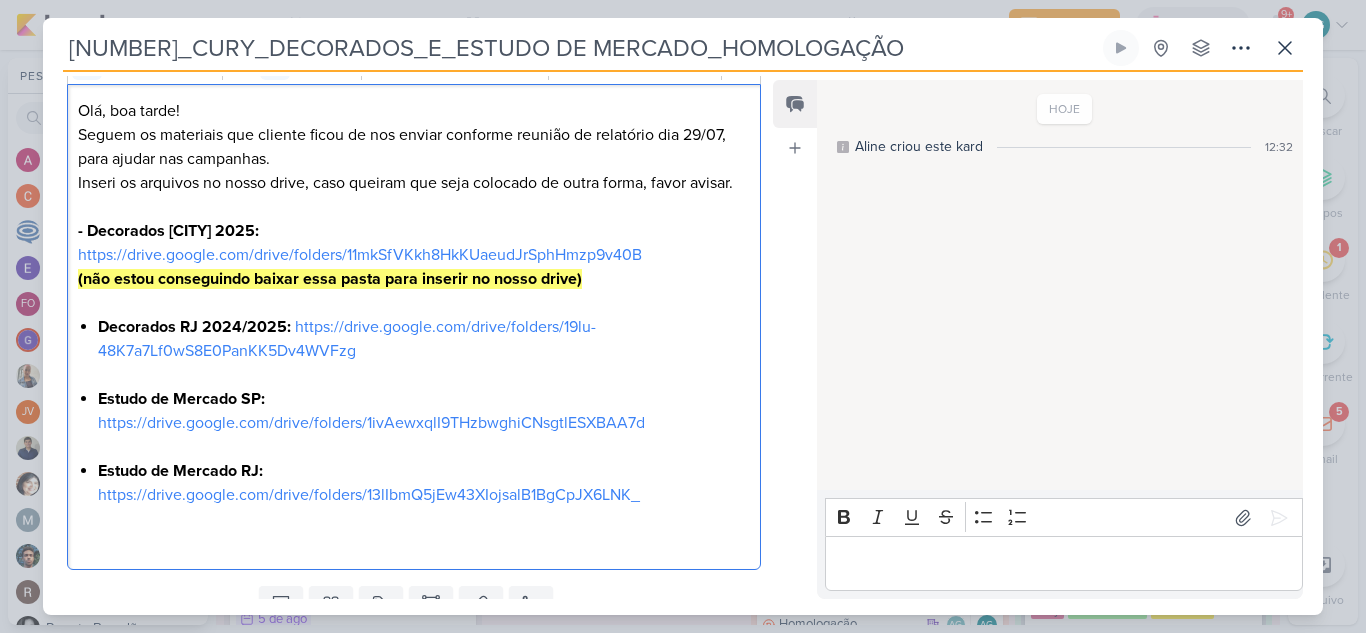 click on "Decorados RJ 2024/2025:   https://drive.google.com/drive/folders/19lu-48K7a7Lf0wS8E0PanKK5Dv4WVFzg" at bounding box center [424, 339] 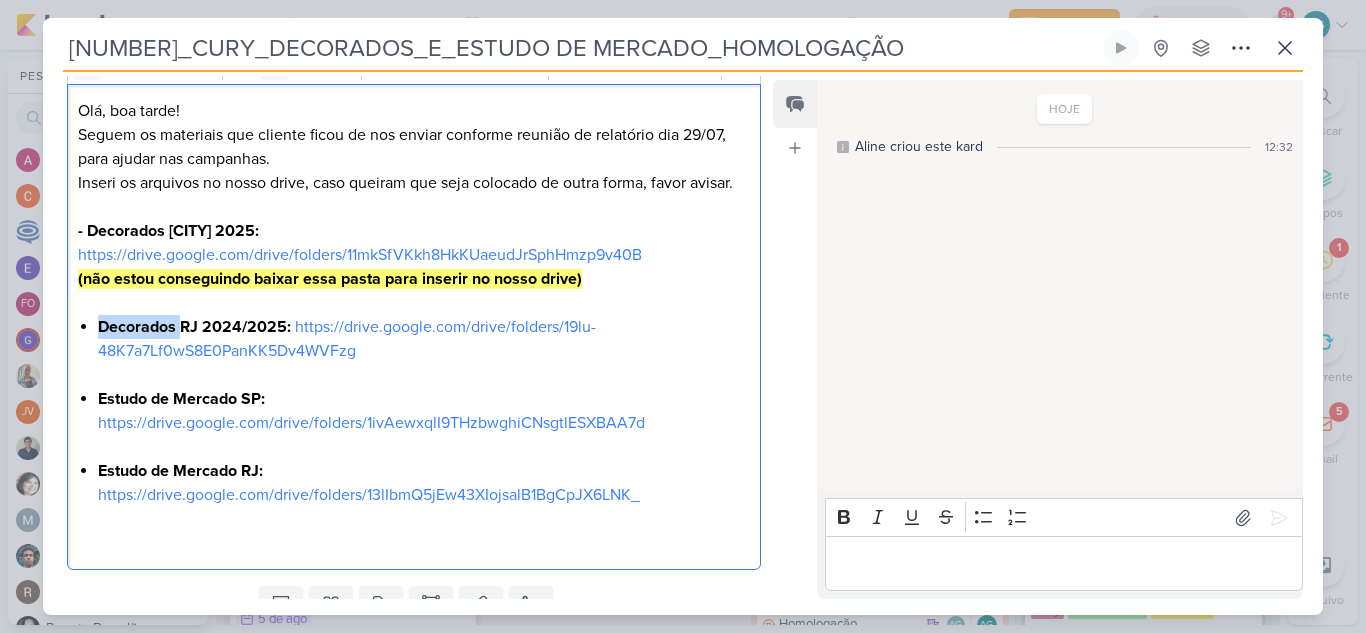 click on "Decorados RJ 2024/2025:   https://drive.google.com/drive/folders/19lu-48K7a7Lf0wS8E0PanKK5Dv4WVFzg" at bounding box center [424, 339] 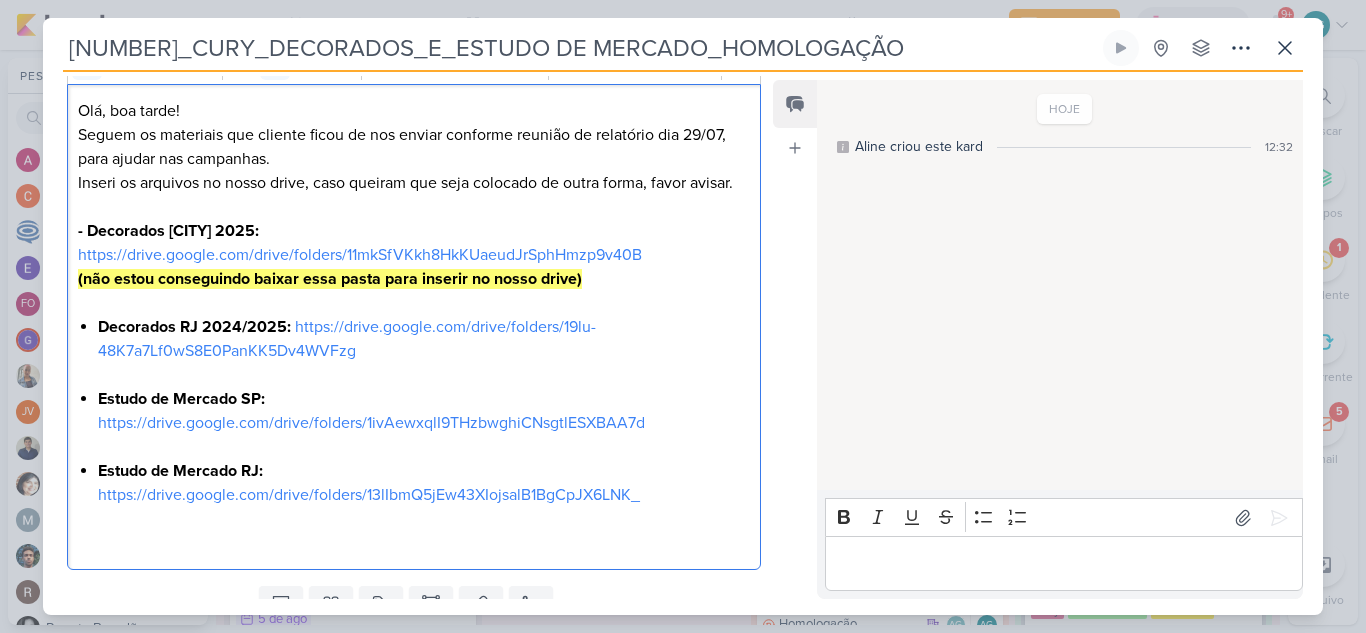 click on "Decorados RJ 2024/2025:   https://drive.google.com/drive/folders/19lu-48K7a7Lf0wS8E0PanKK5Dv4WVFzg" at bounding box center (424, 339) 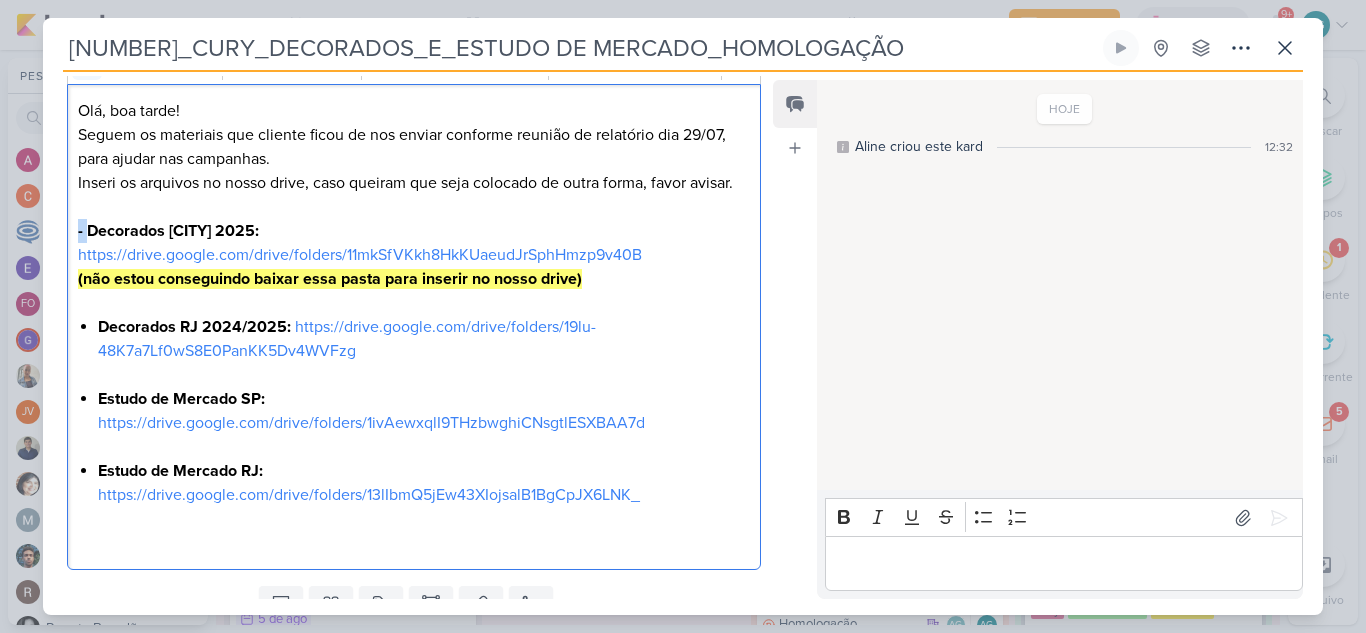 drag, startPoint x: 87, startPoint y: 232, endPoint x: 30, endPoint y: 226, distance: 57.31492 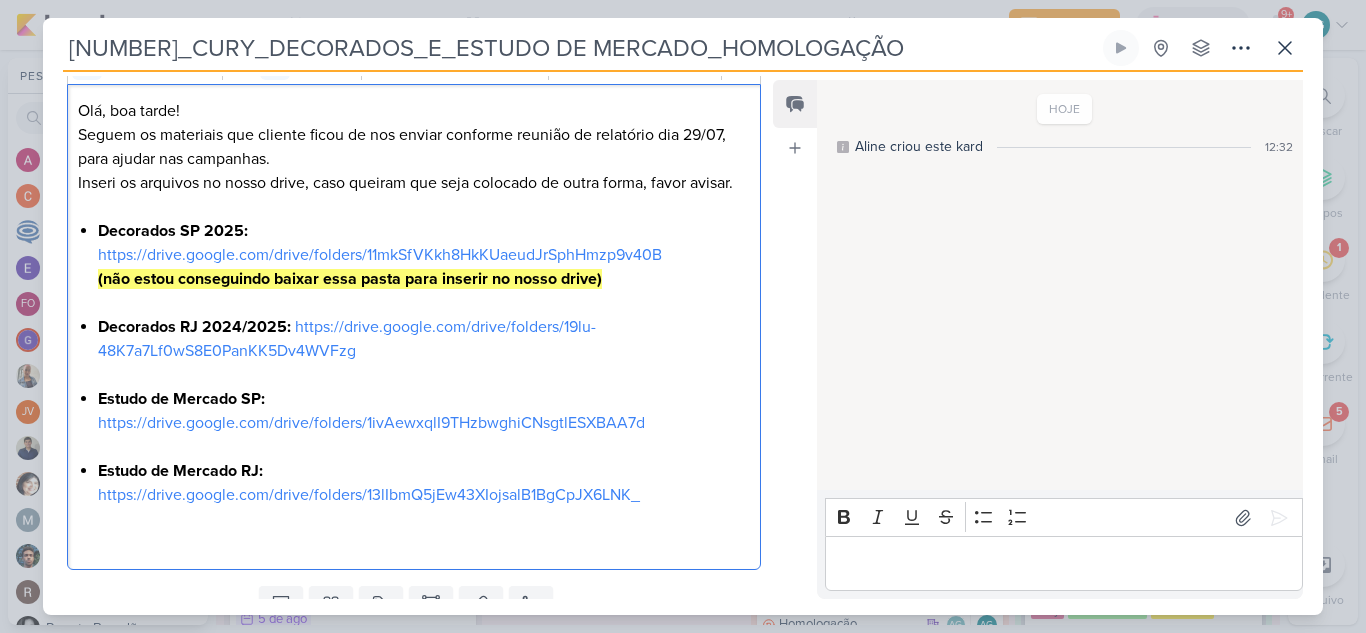 click on "(não estou conseguindo baixar essa pasta para inserir no nosso drive)" at bounding box center (350, 279) 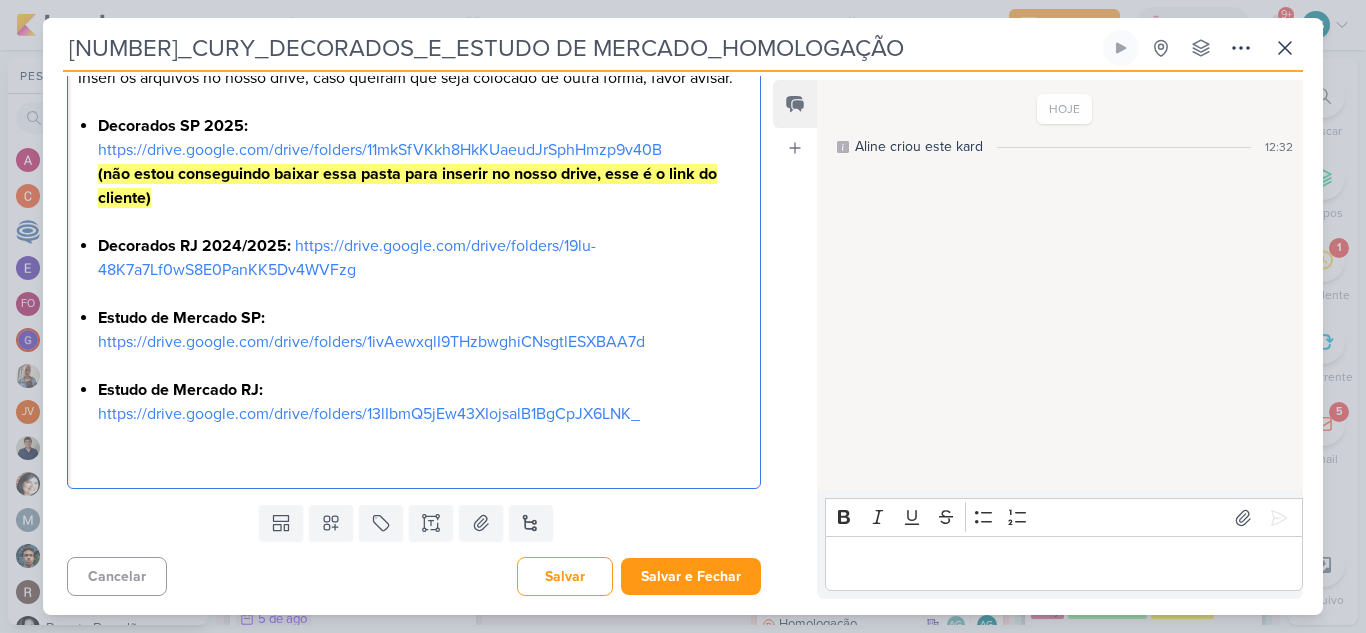 scroll, scrollTop: 406, scrollLeft: 0, axis: vertical 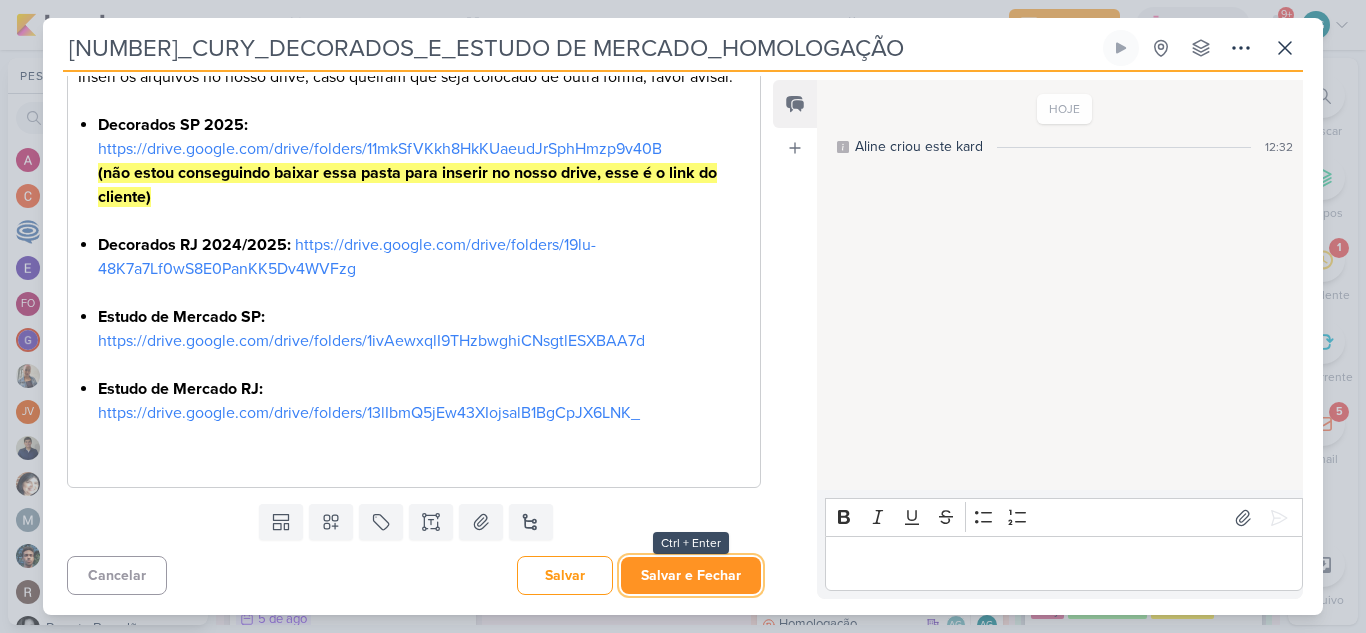 click on "Salvar e Fechar" at bounding box center (691, 575) 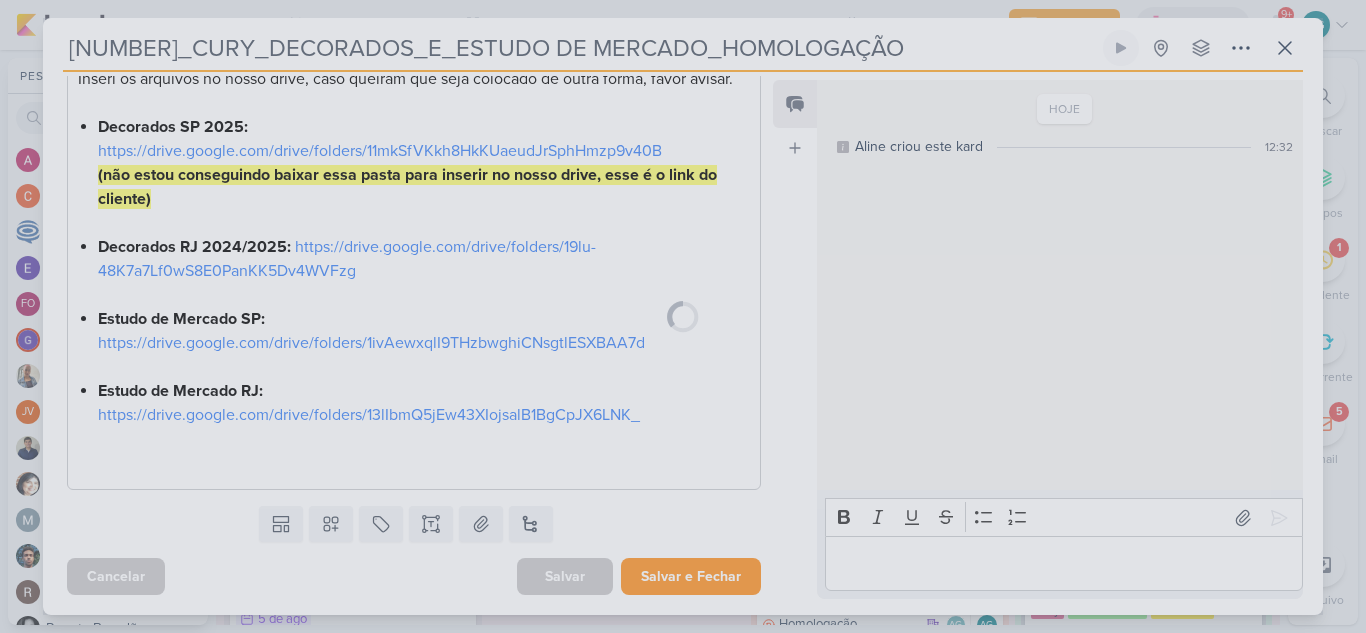 scroll, scrollTop: 404, scrollLeft: 0, axis: vertical 